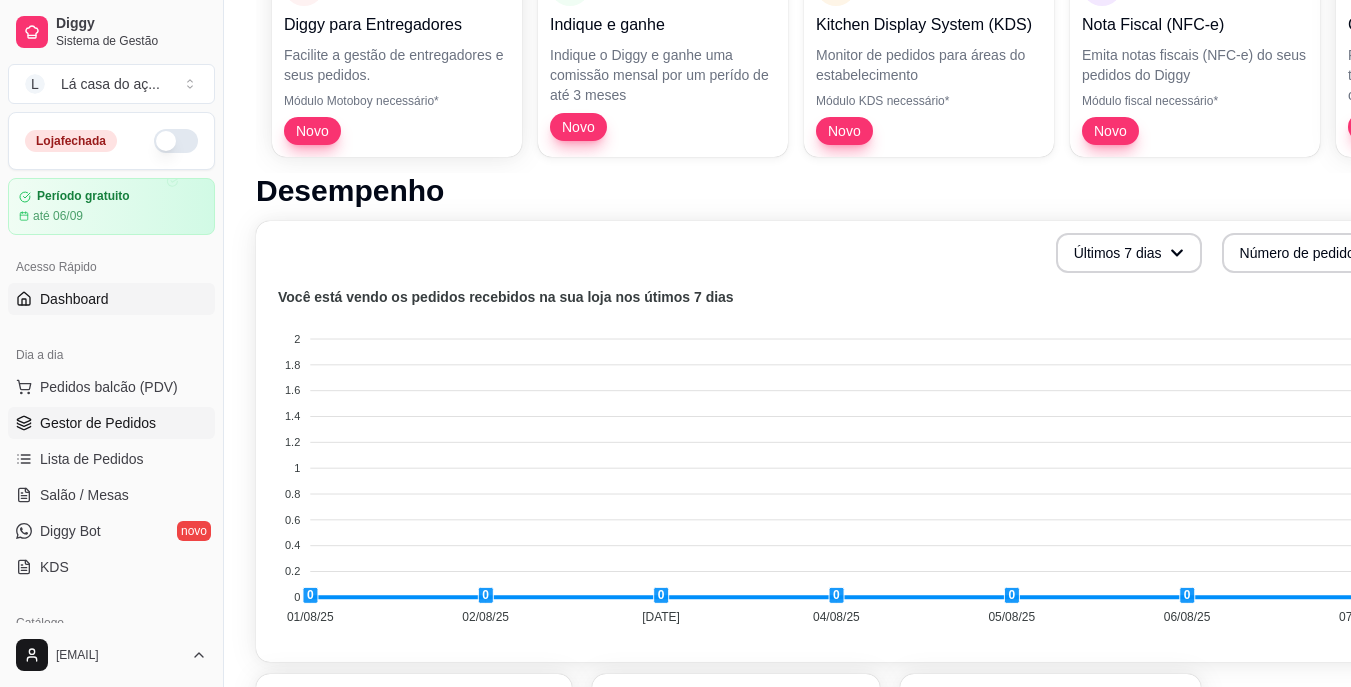 scroll, scrollTop: 400, scrollLeft: 0, axis: vertical 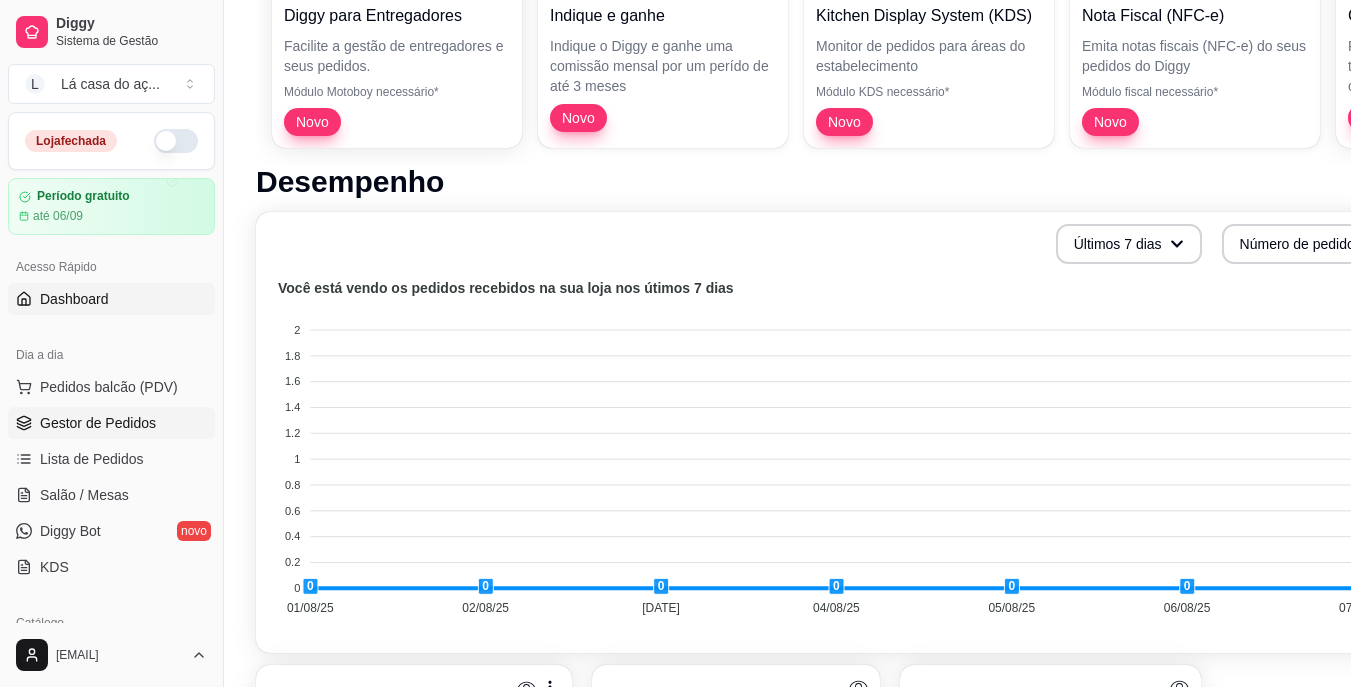 click on "Gestor de Pedidos" at bounding box center (98, 423) 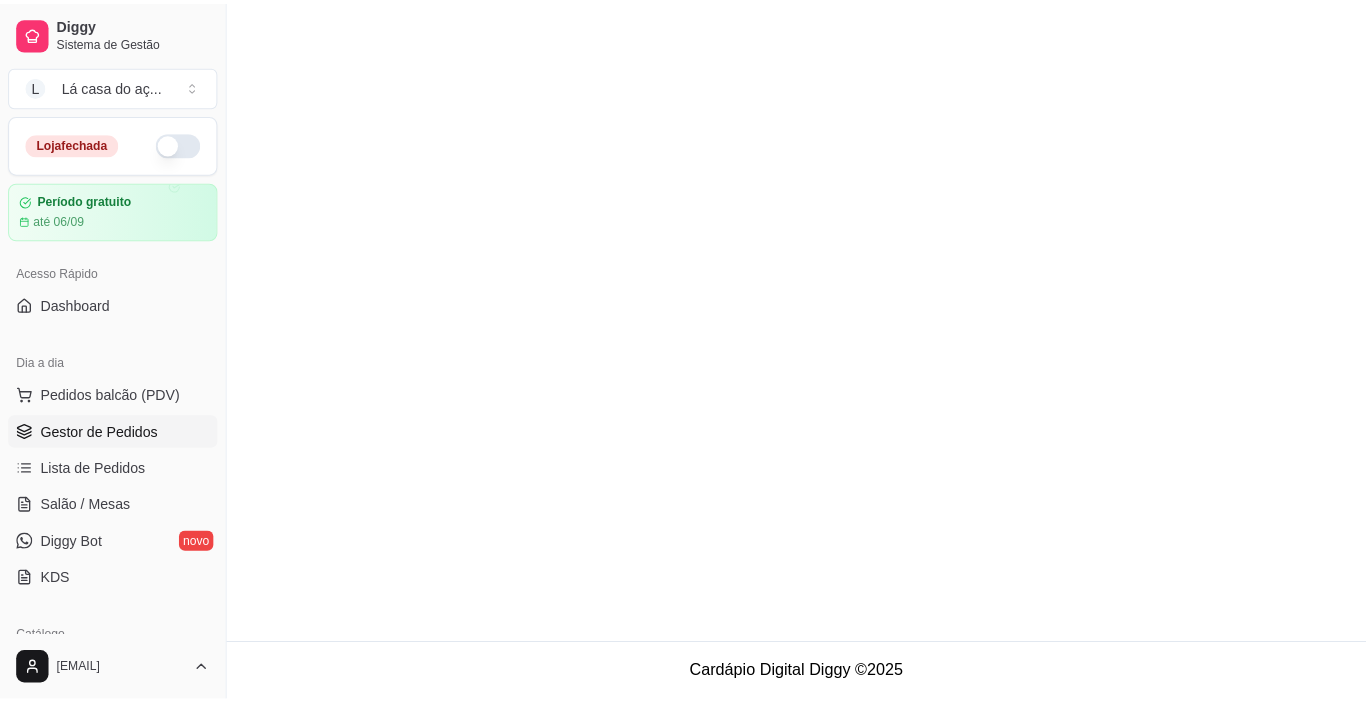 scroll, scrollTop: 0, scrollLeft: 0, axis: both 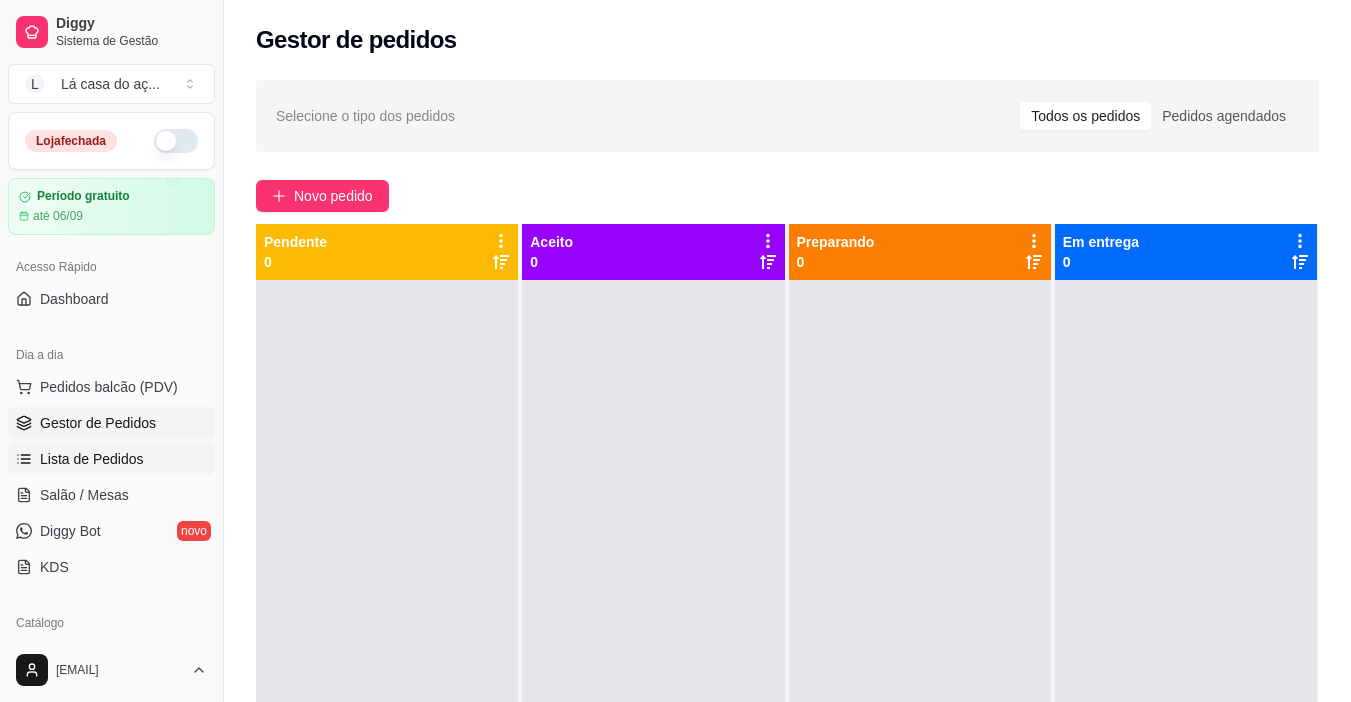 click on "Lista de Pedidos" at bounding box center (92, 459) 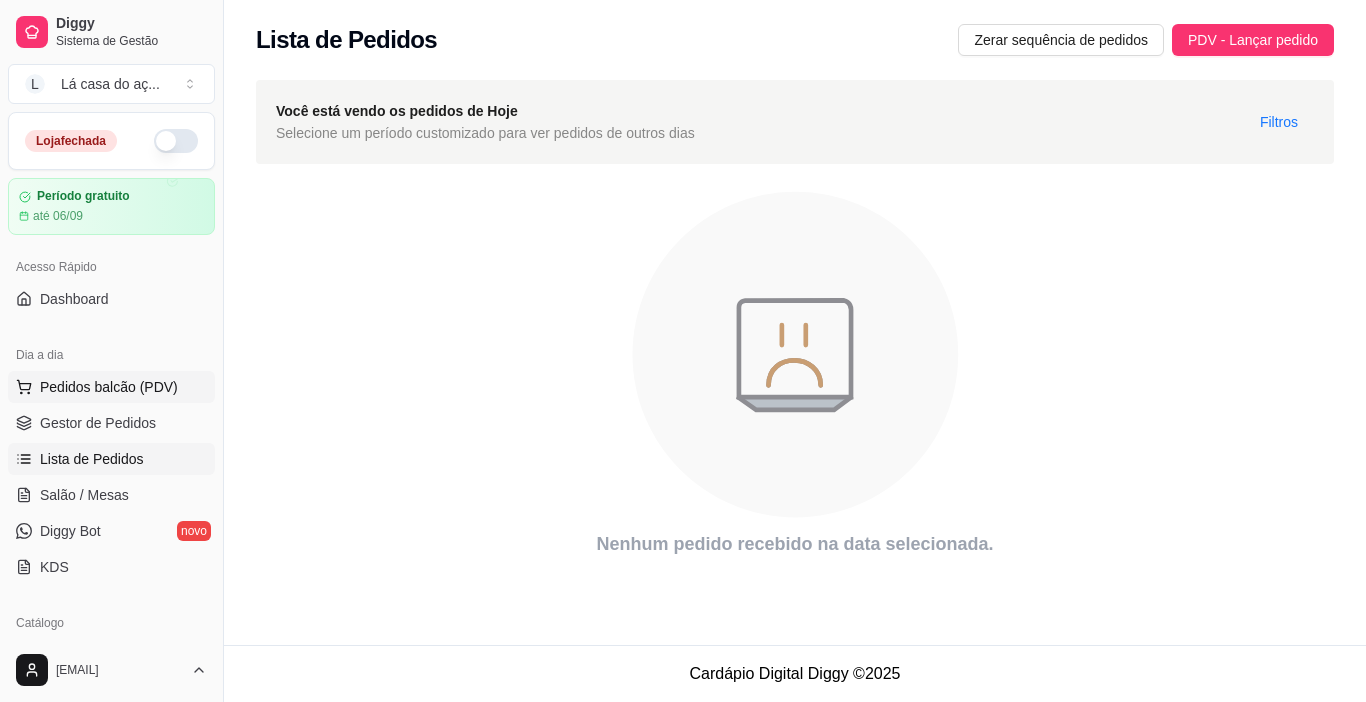 click on "Pedidos balcão (PDV)" at bounding box center [109, 387] 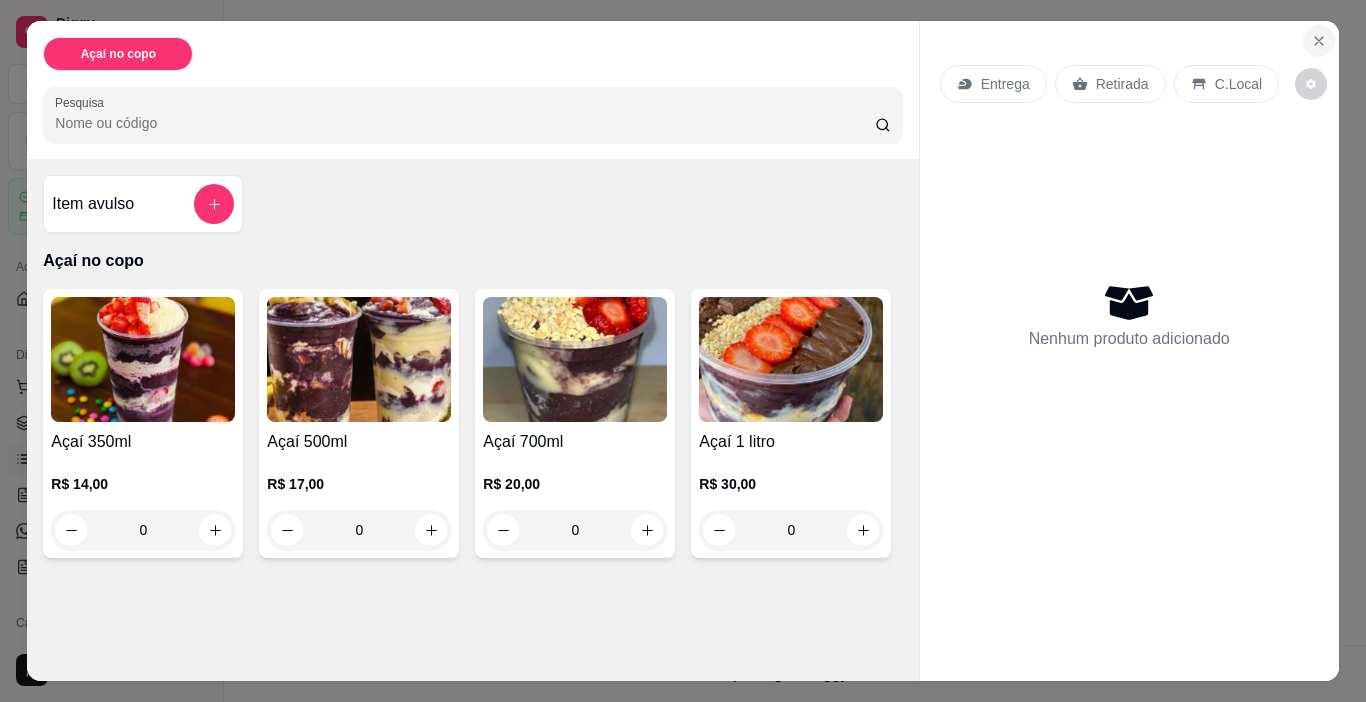 click 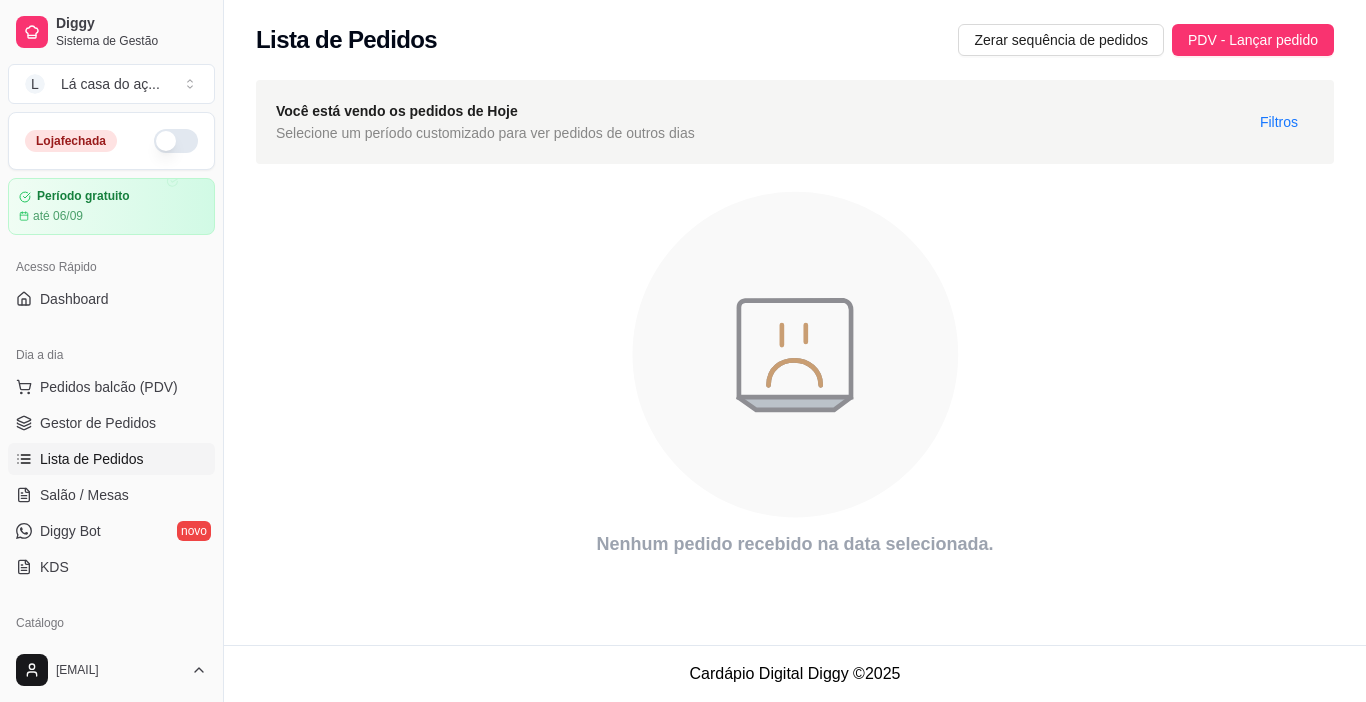 click at bounding box center [176, 141] 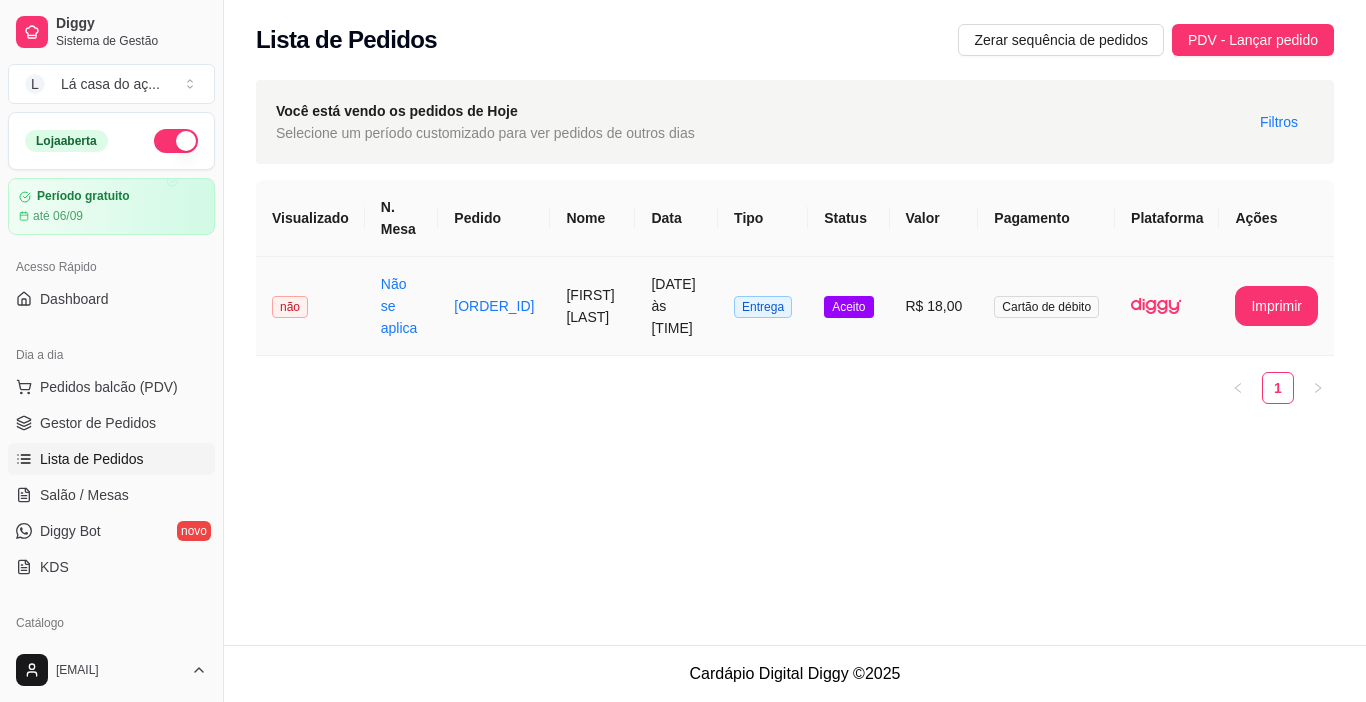 click on "Aceito" at bounding box center [848, 307] 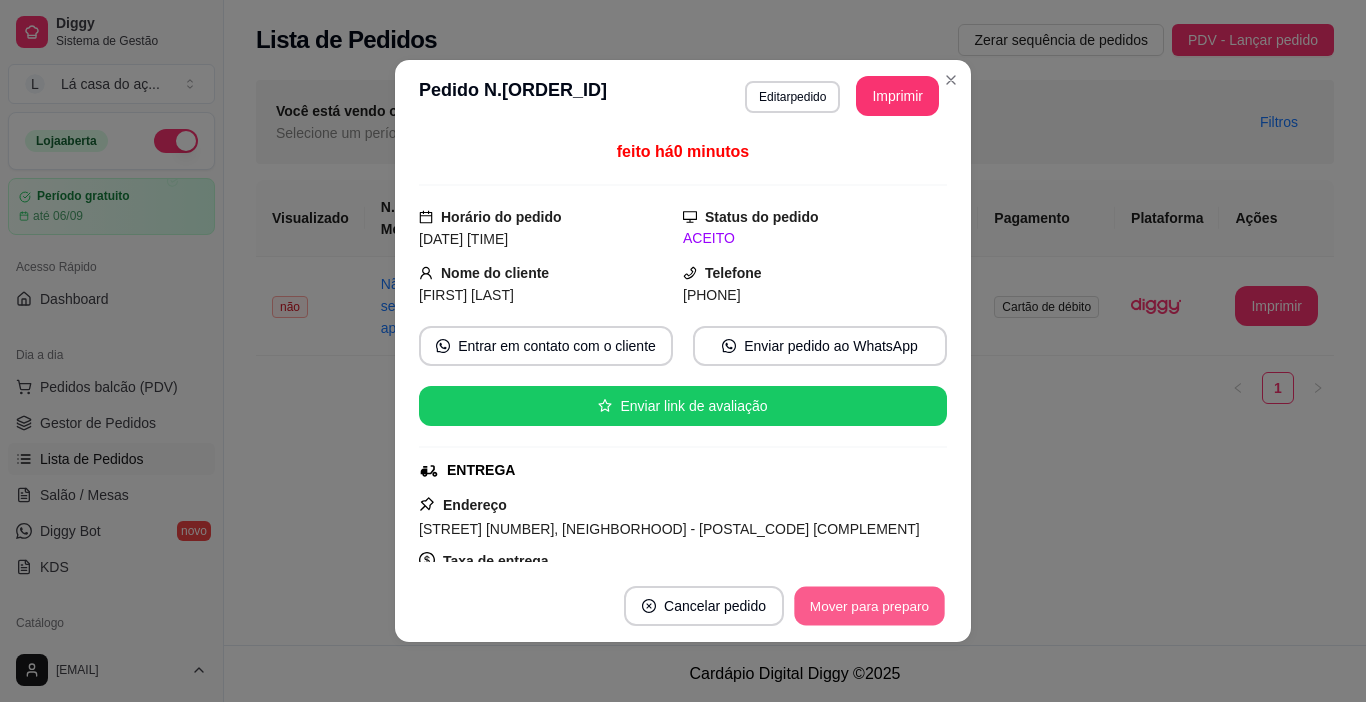 click on "Mover para preparo" at bounding box center [869, 606] 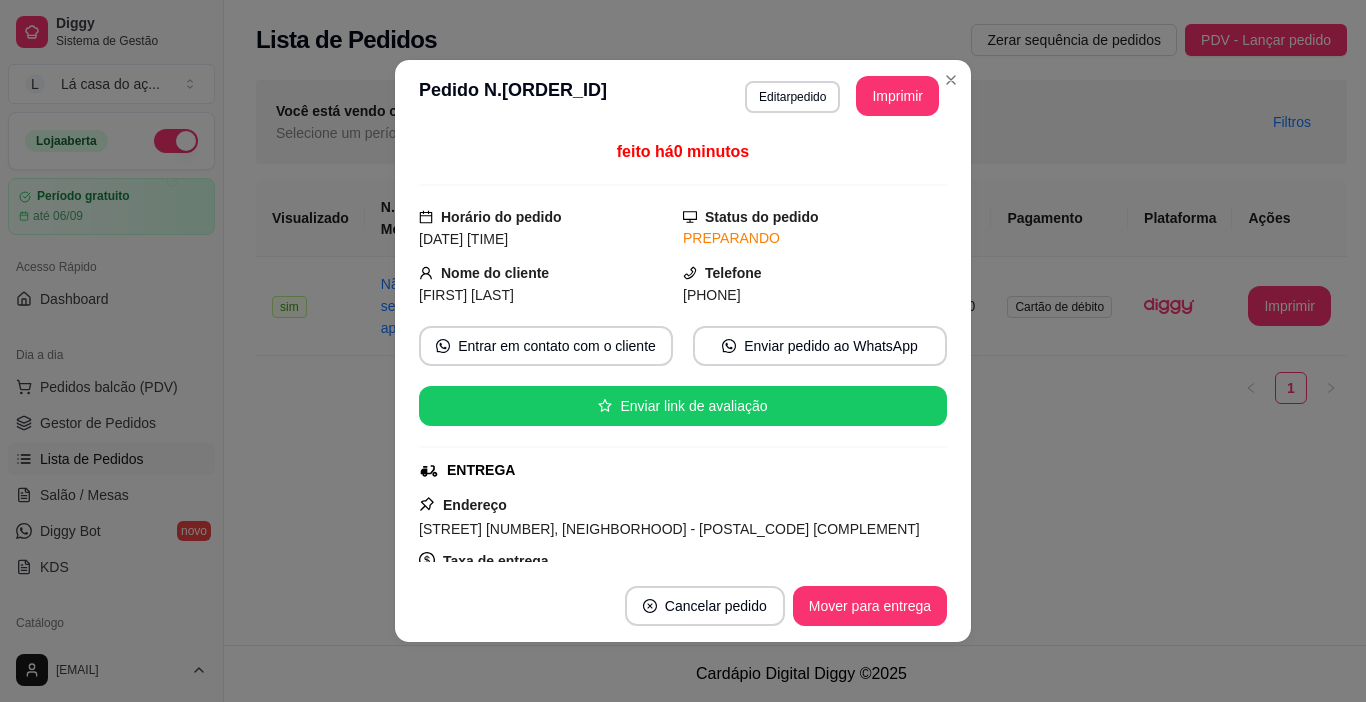 scroll, scrollTop: 4, scrollLeft: 0, axis: vertical 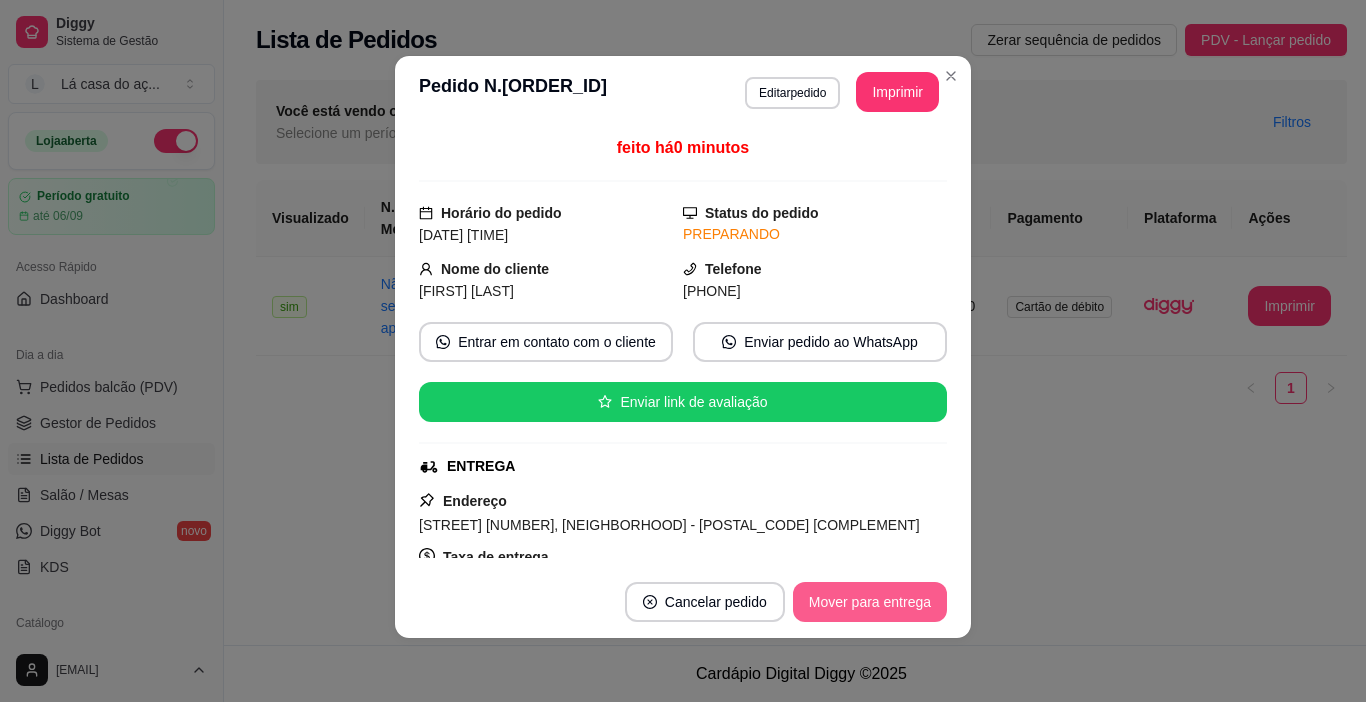click on "Mover para entrega" at bounding box center [870, 602] 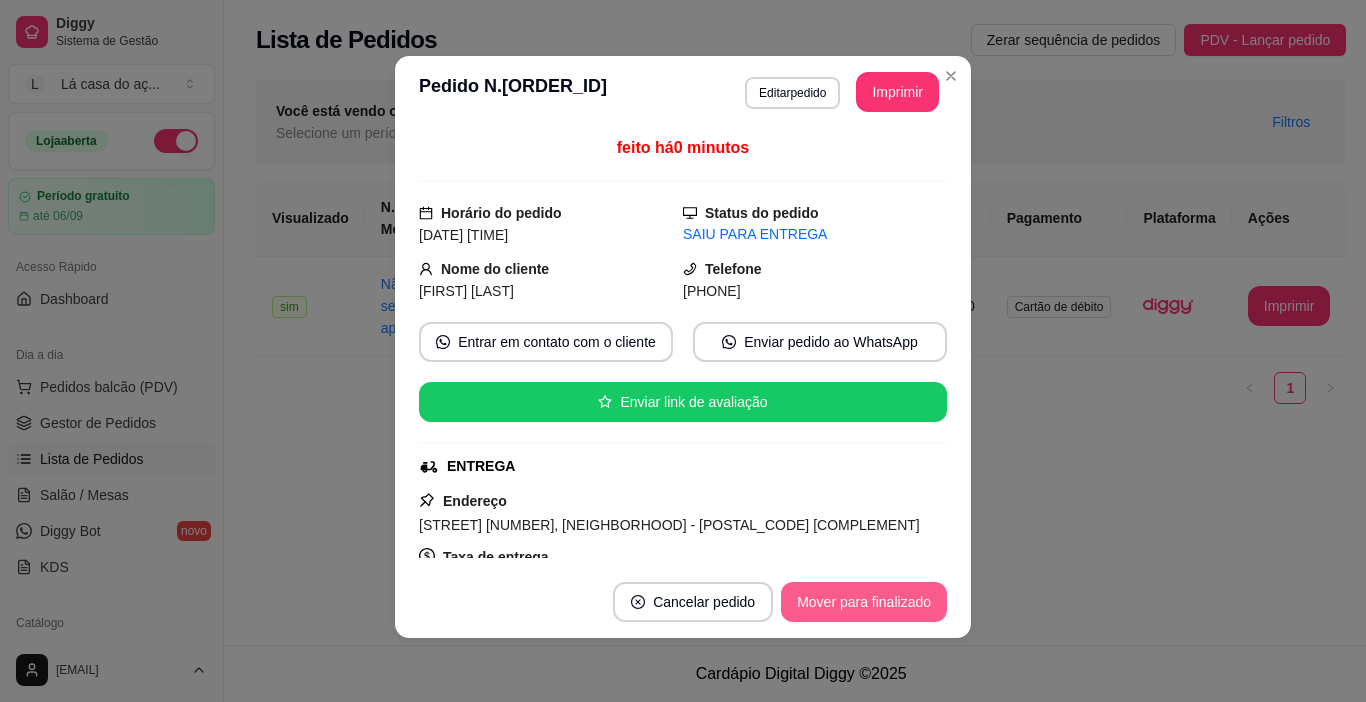 click on "Mover para finalizado" at bounding box center [864, 602] 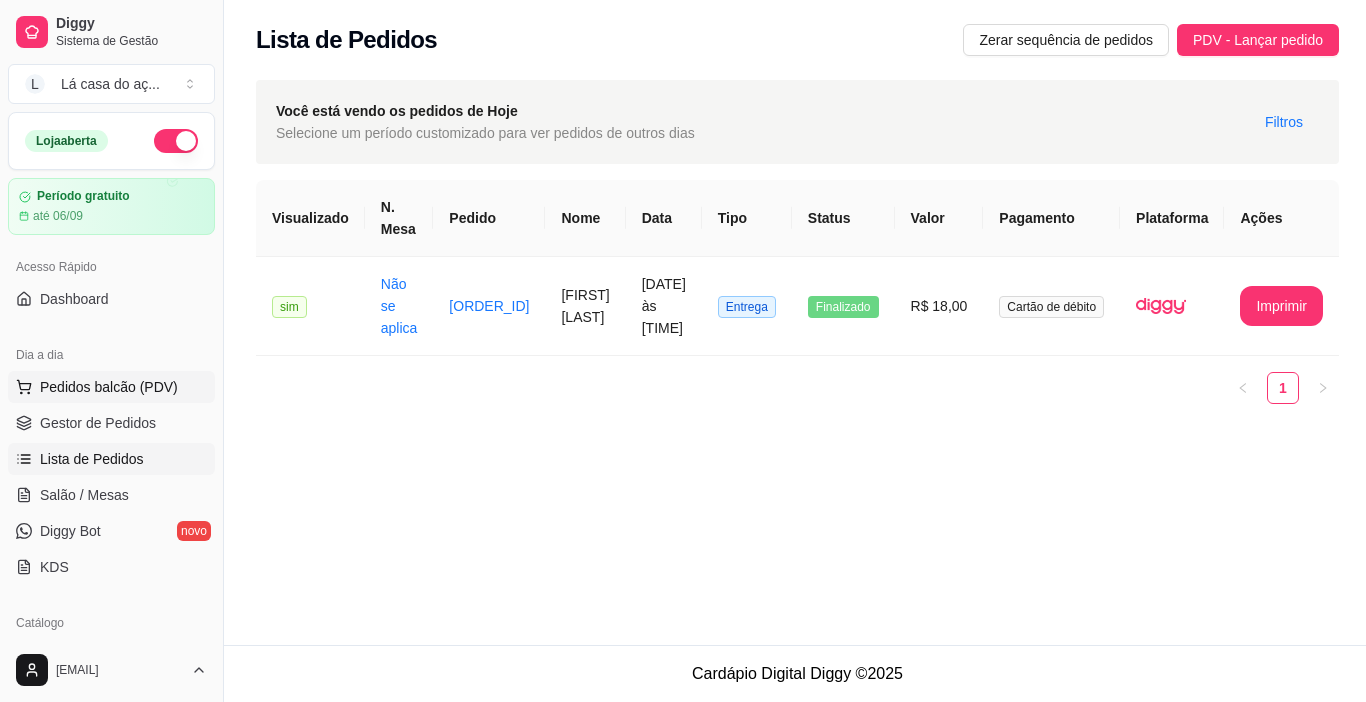 click on "Pedidos balcão (PDV)" at bounding box center [109, 387] 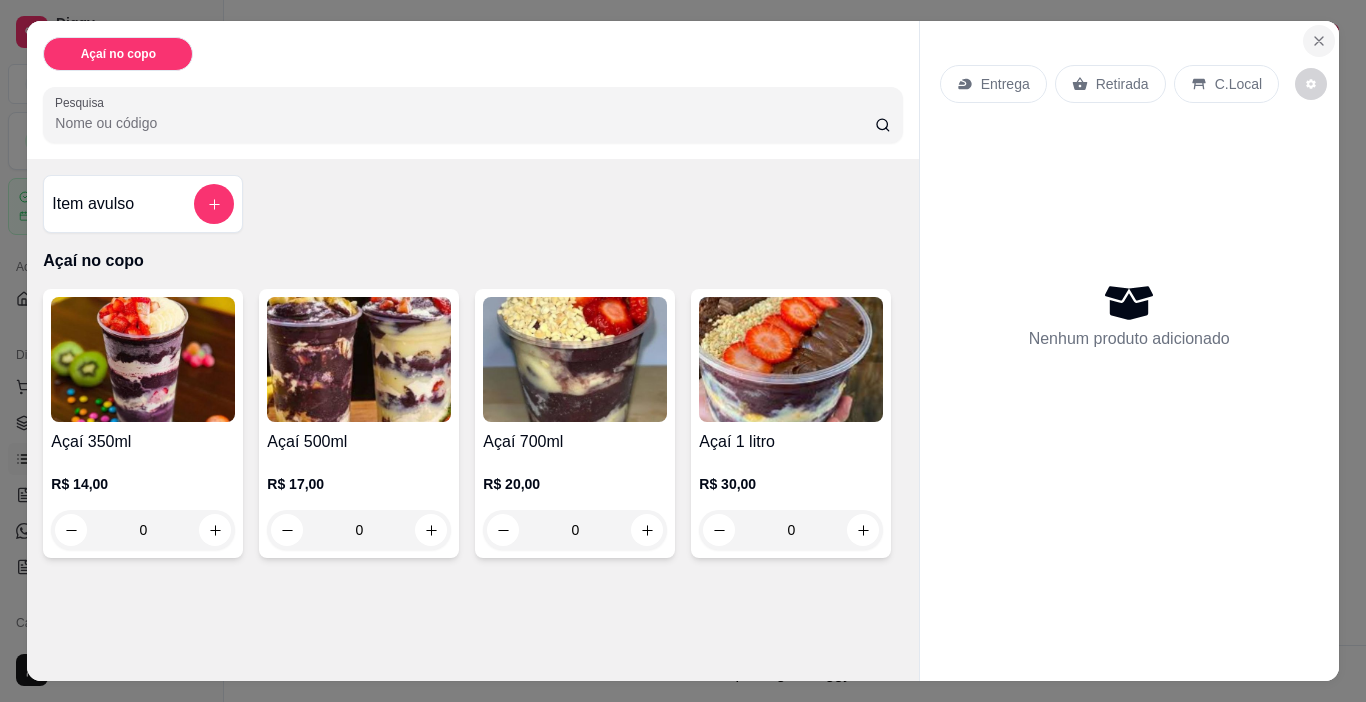 click 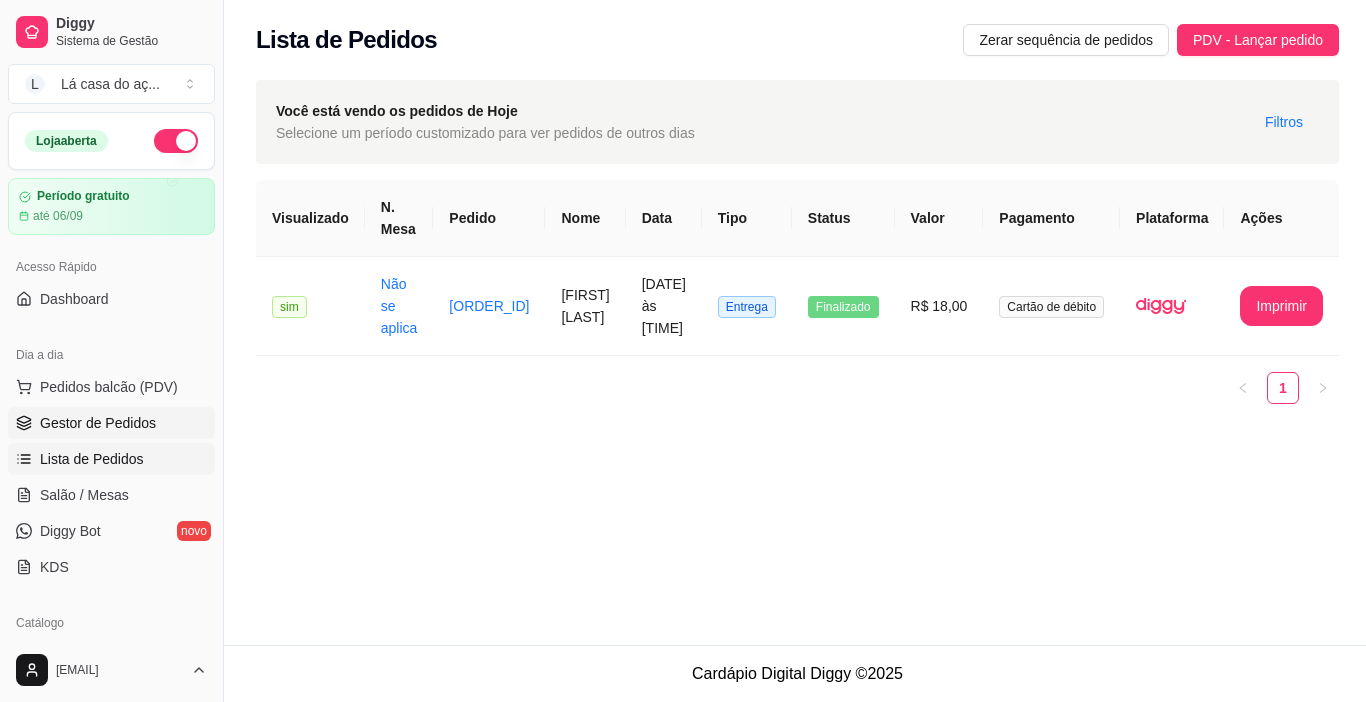 click on "Gestor de Pedidos" at bounding box center [98, 423] 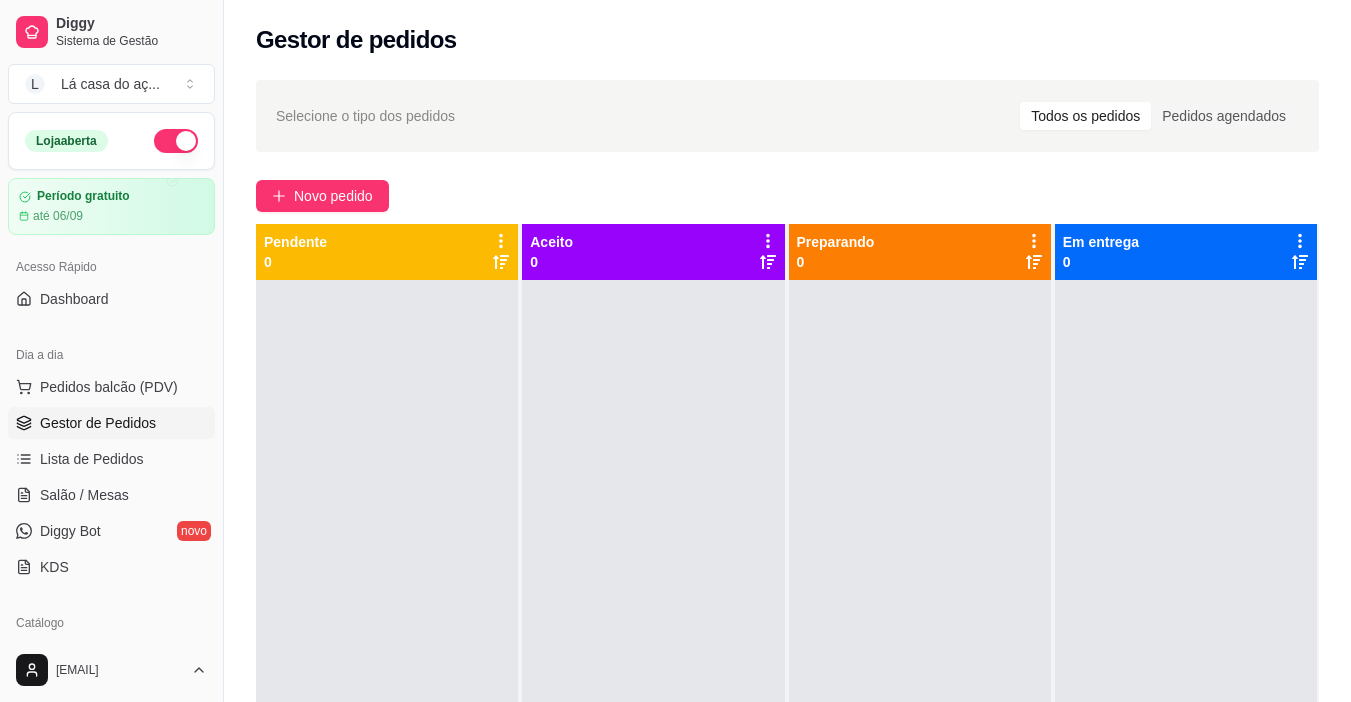 click on "Em entrega 0" at bounding box center (1186, 252) 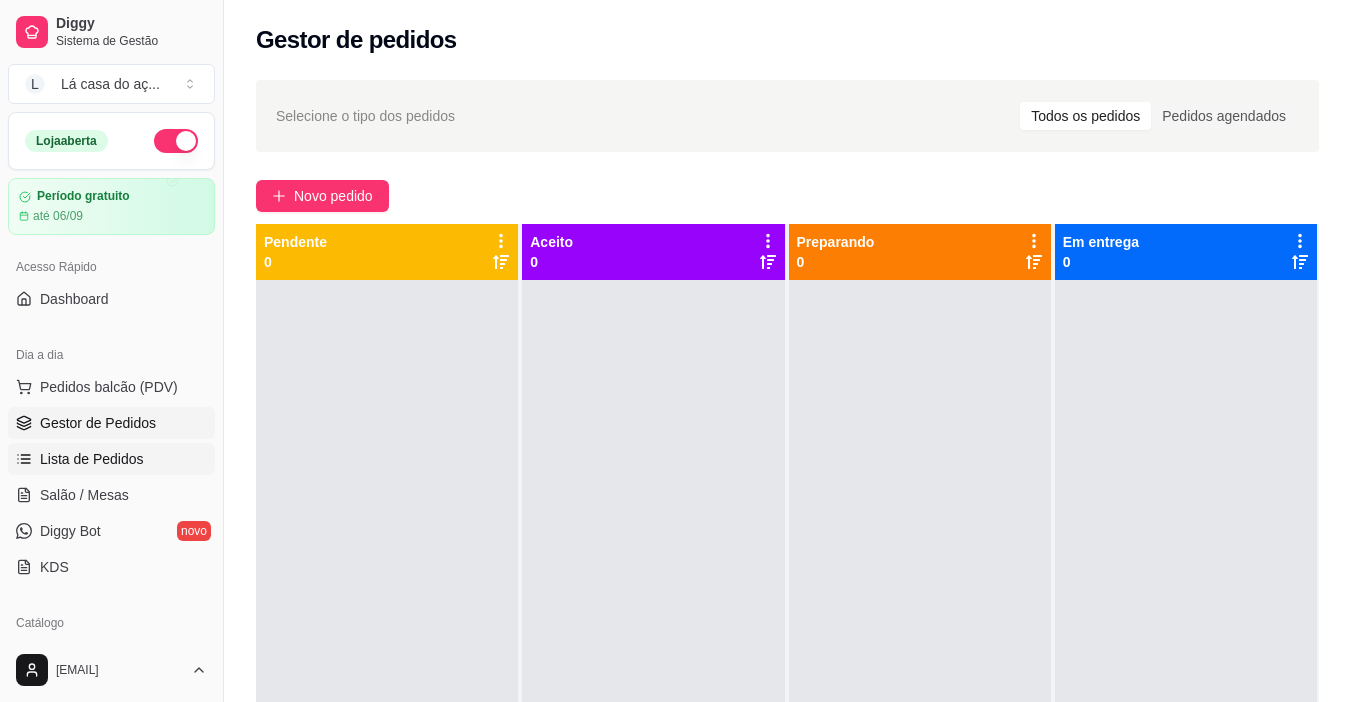 click on "Lista de Pedidos" at bounding box center [92, 459] 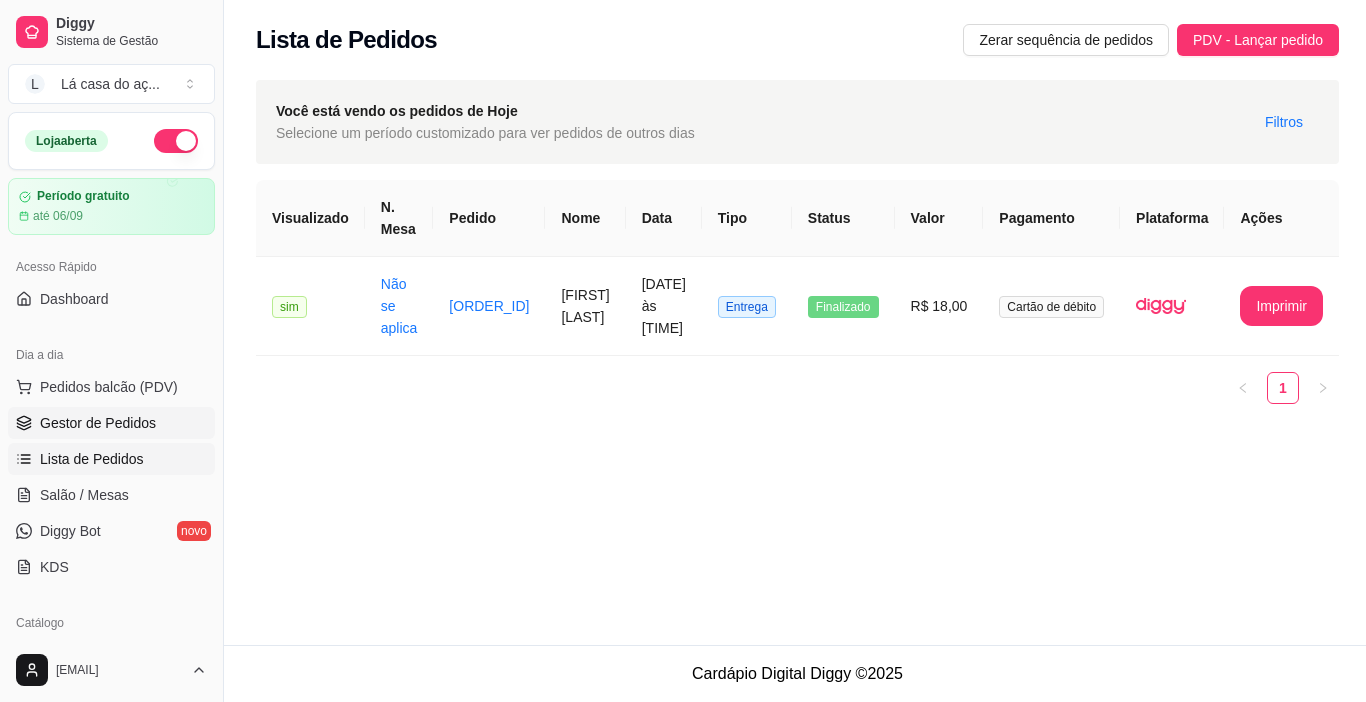 click on "Gestor de Pedidos" at bounding box center [98, 423] 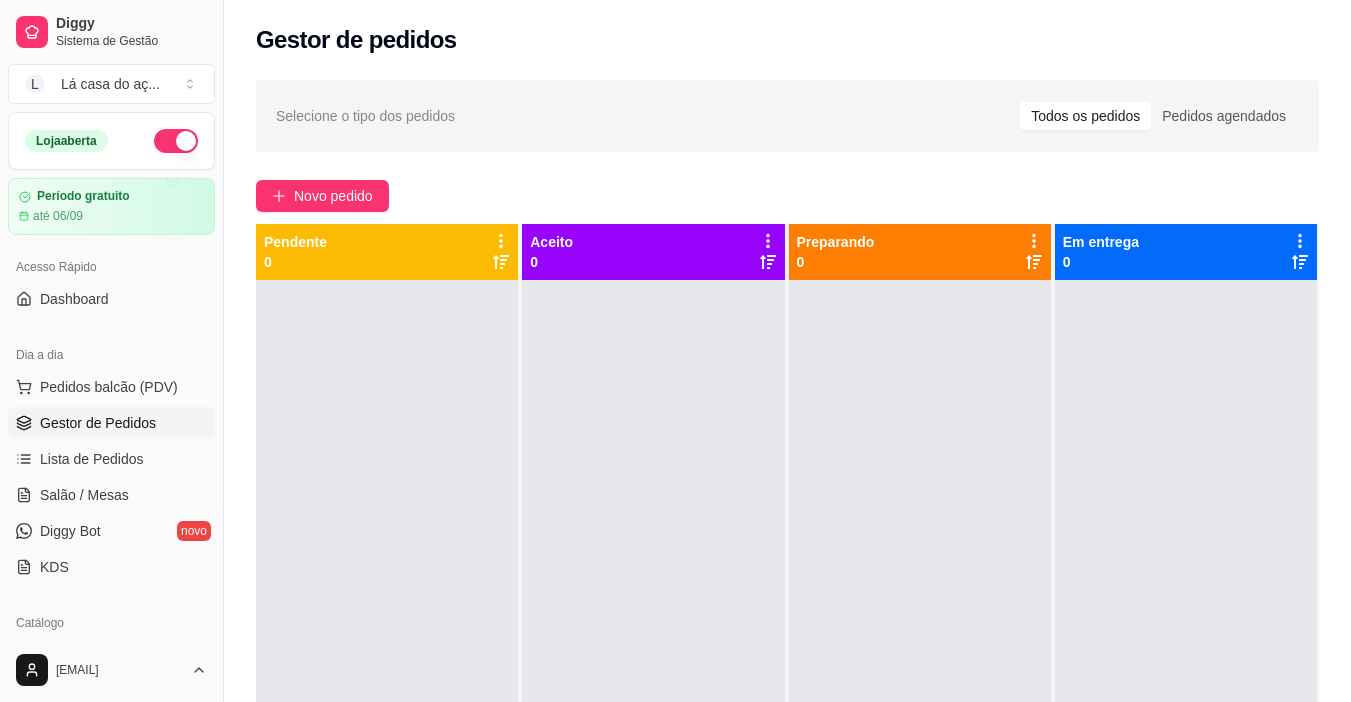 click on "Pendente" at bounding box center (295, 242) 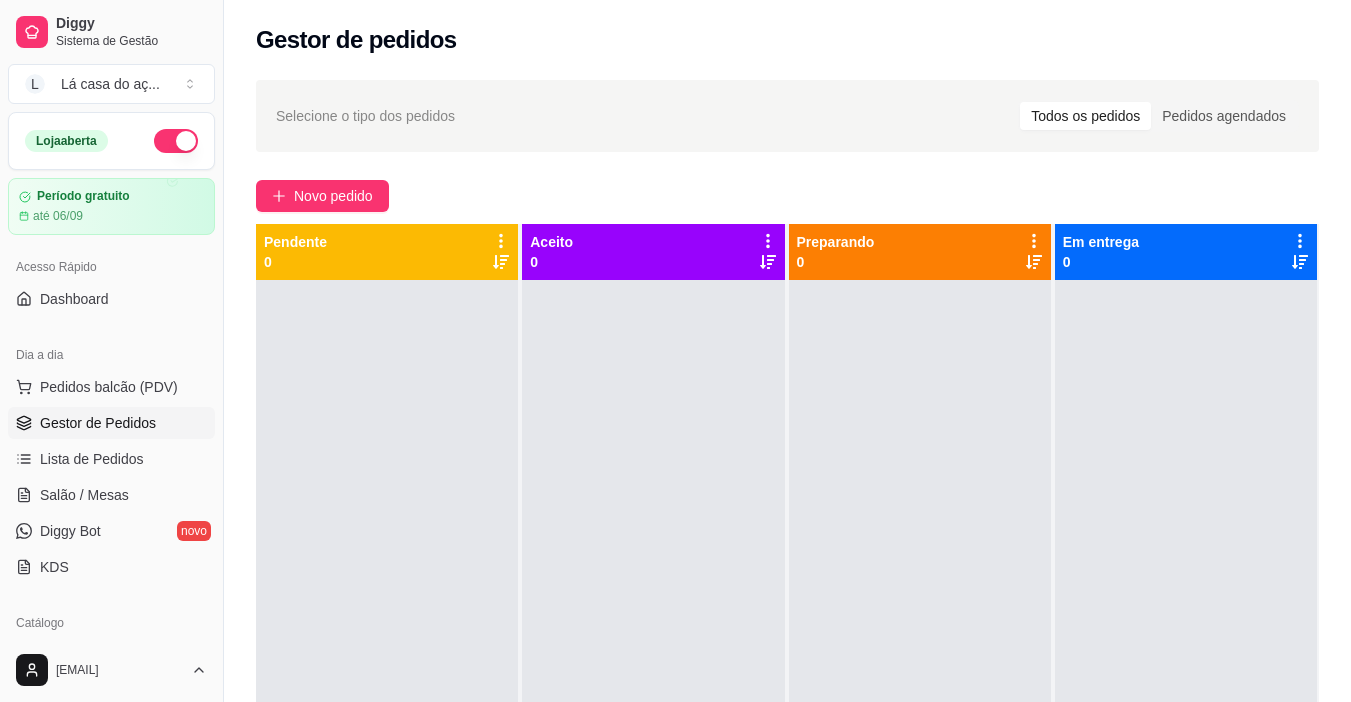 click 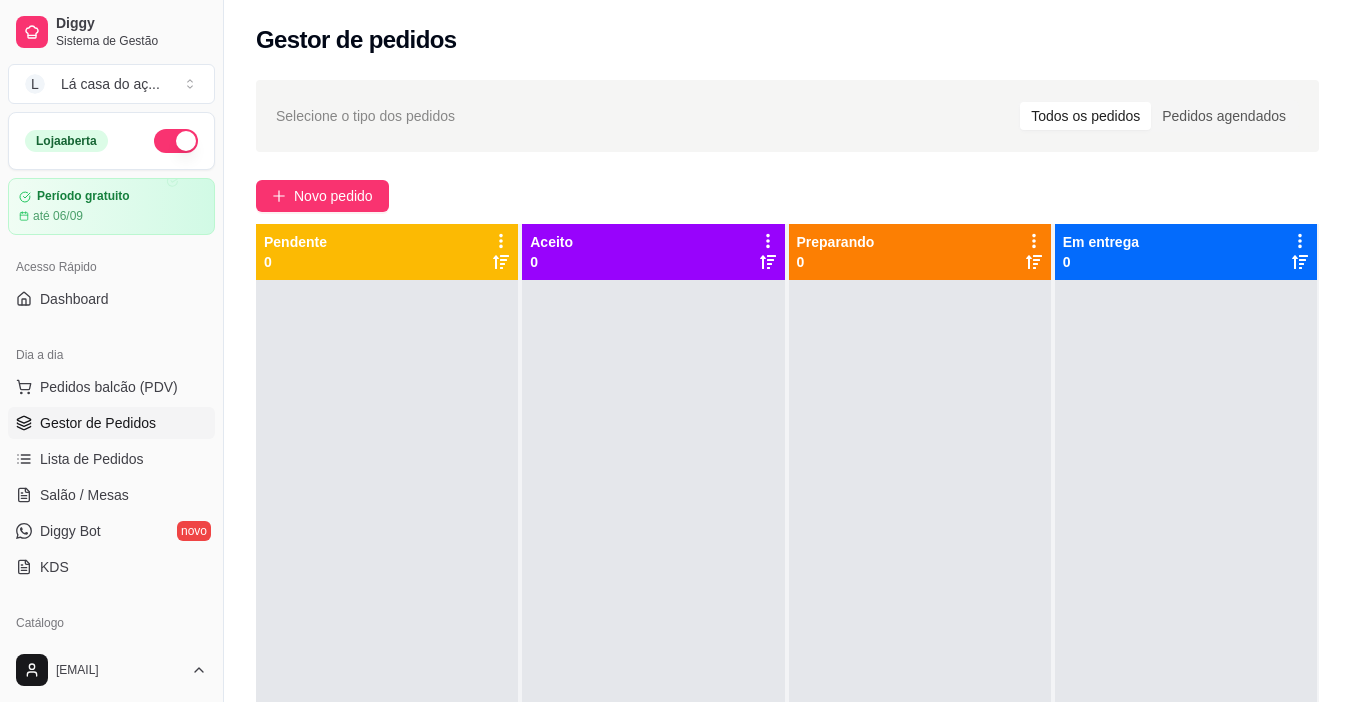 click on "Todos os pedidos" at bounding box center [1085, 116] 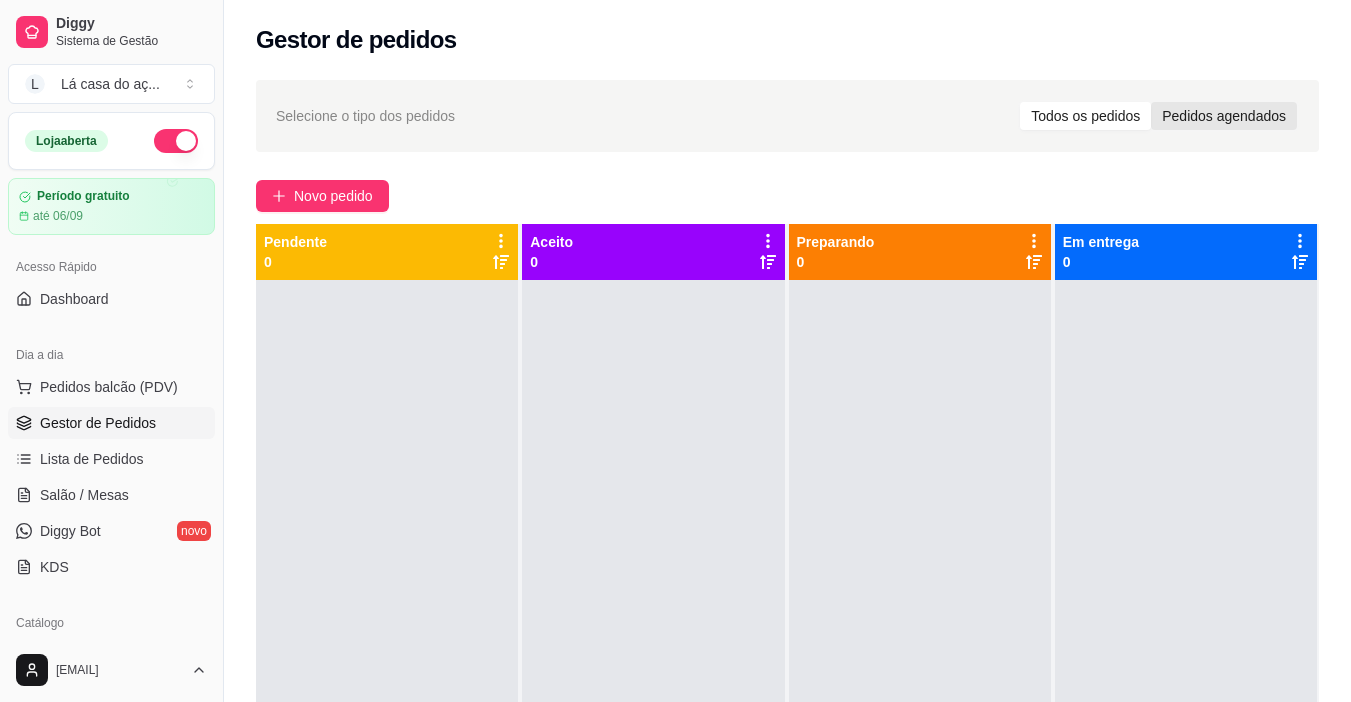 click on "Pedidos agendados" at bounding box center (1224, 116) 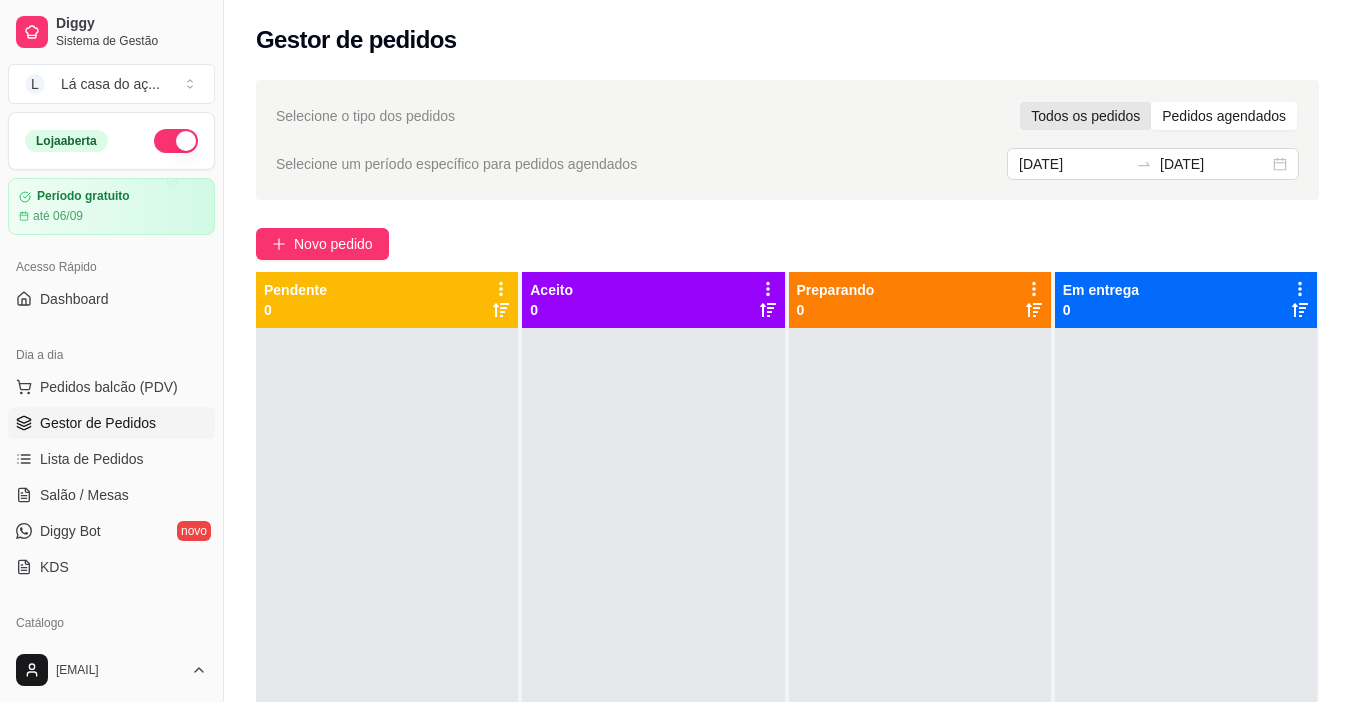 click on "Todos os pedidos" at bounding box center [1085, 116] 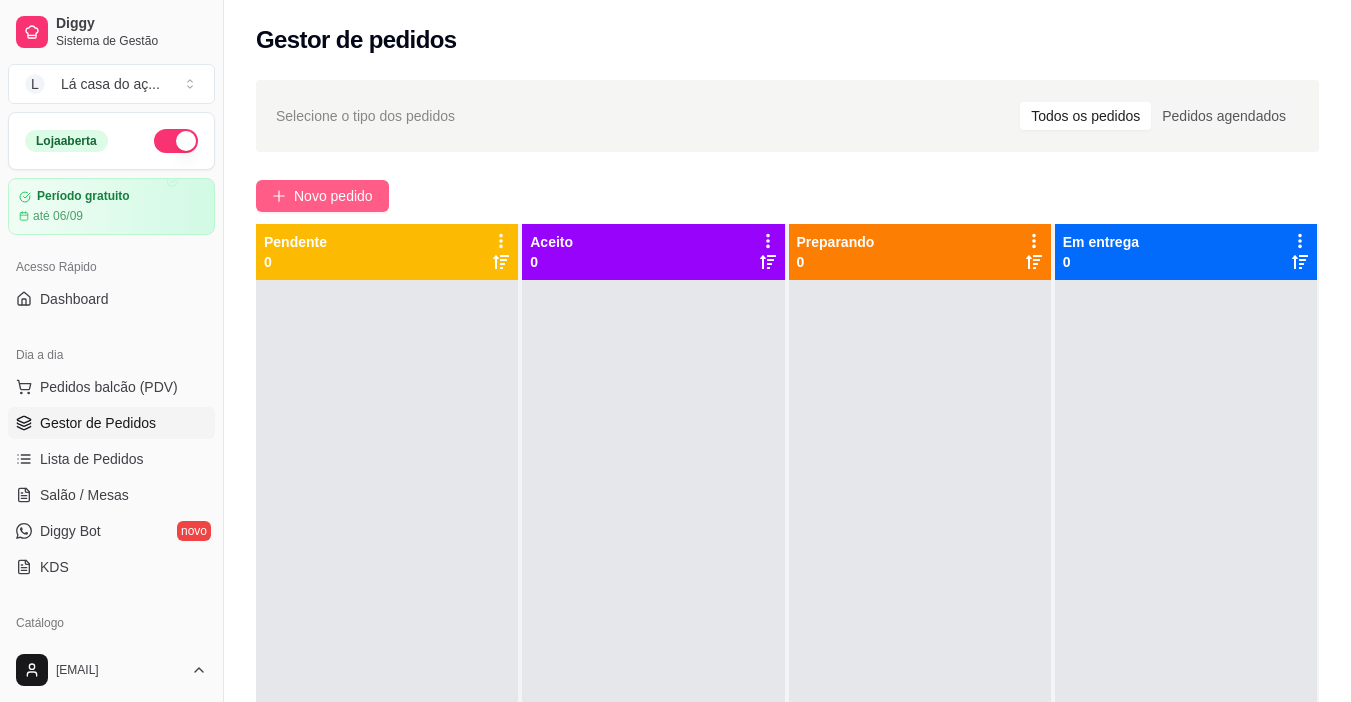 click on "Novo pedido" at bounding box center [333, 196] 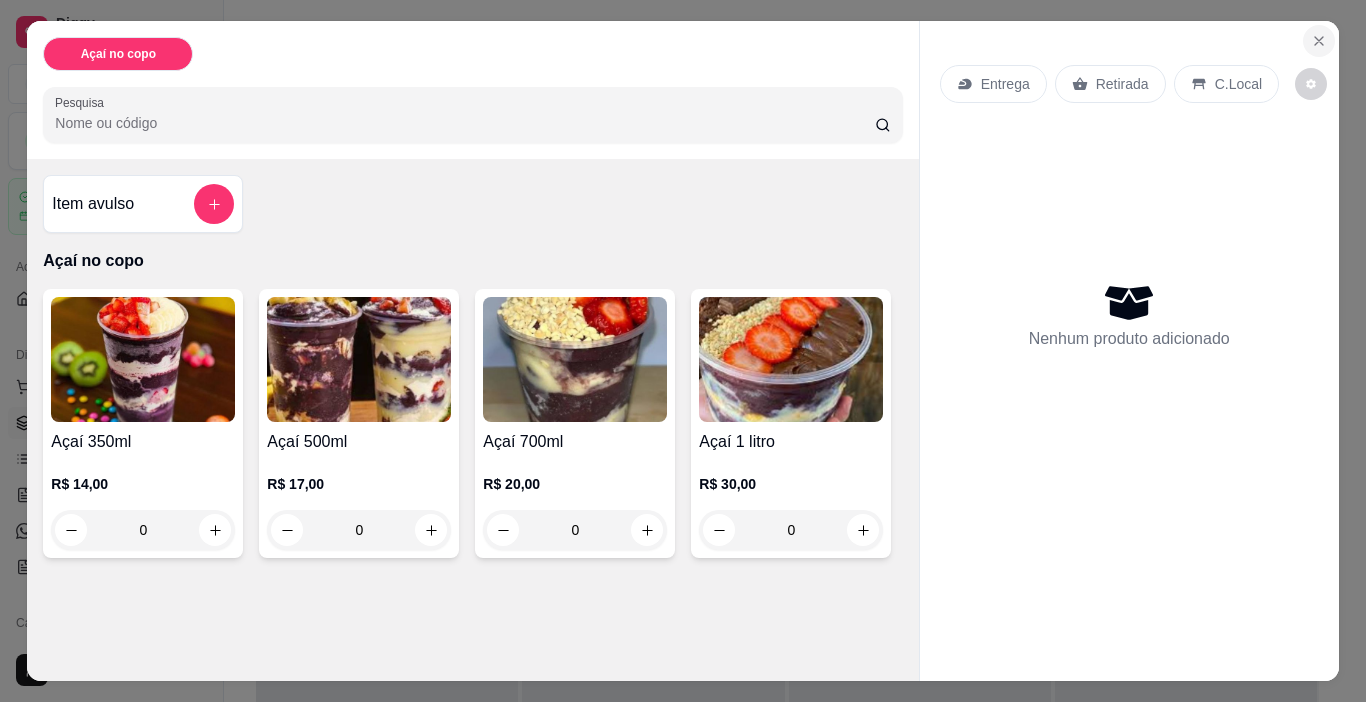 click 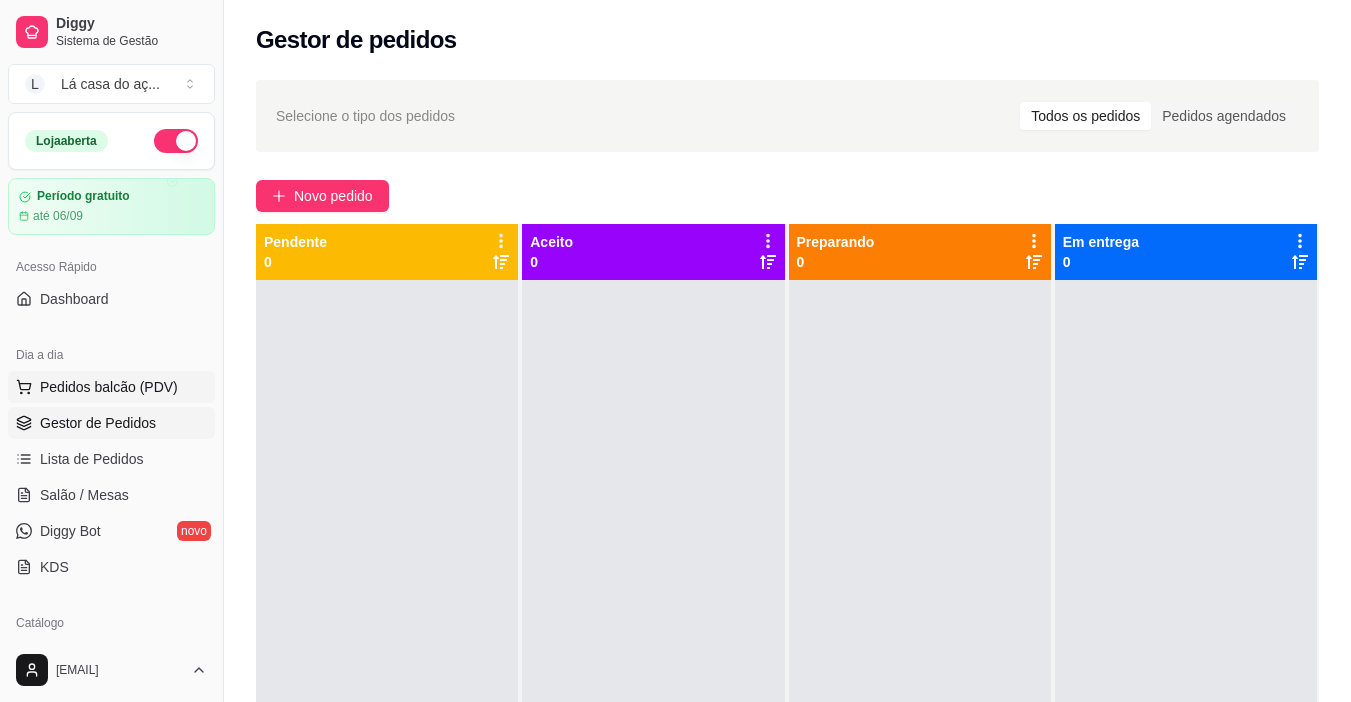 click on "Pedidos balcão (PDV)" at bounding box center (109, 387) 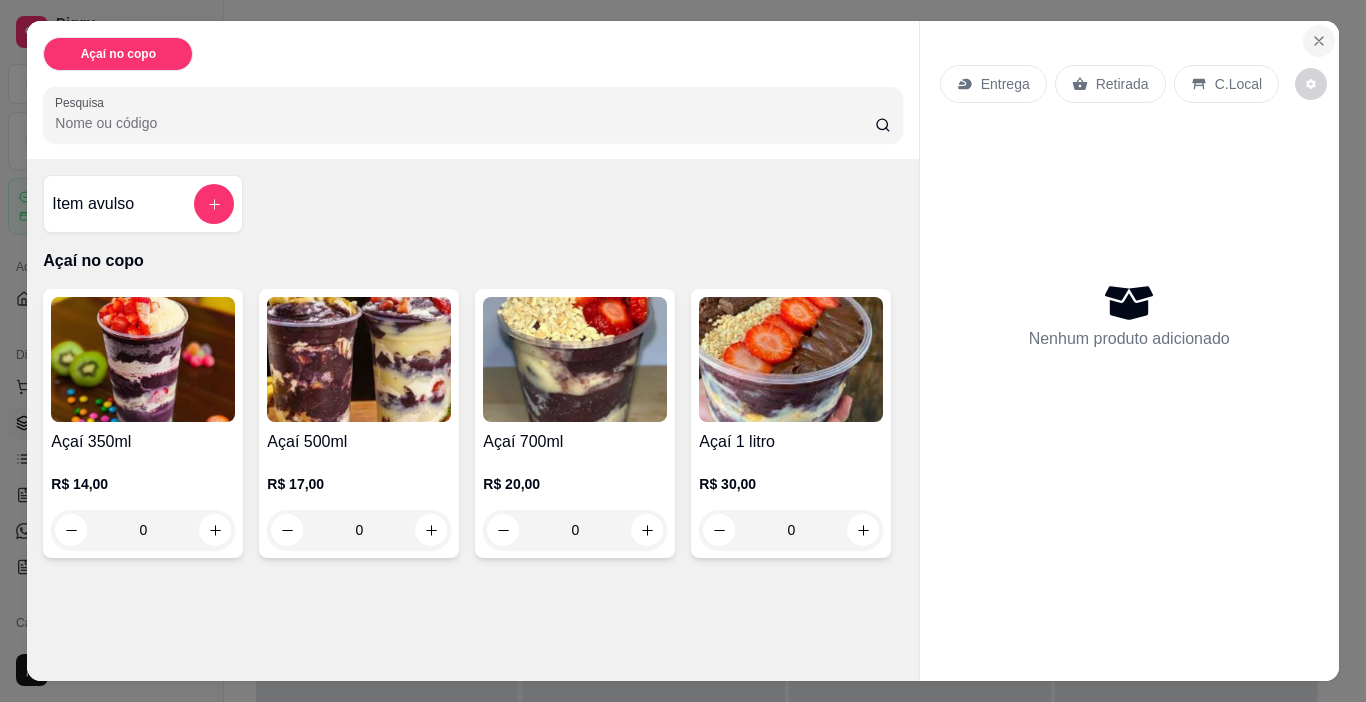 click 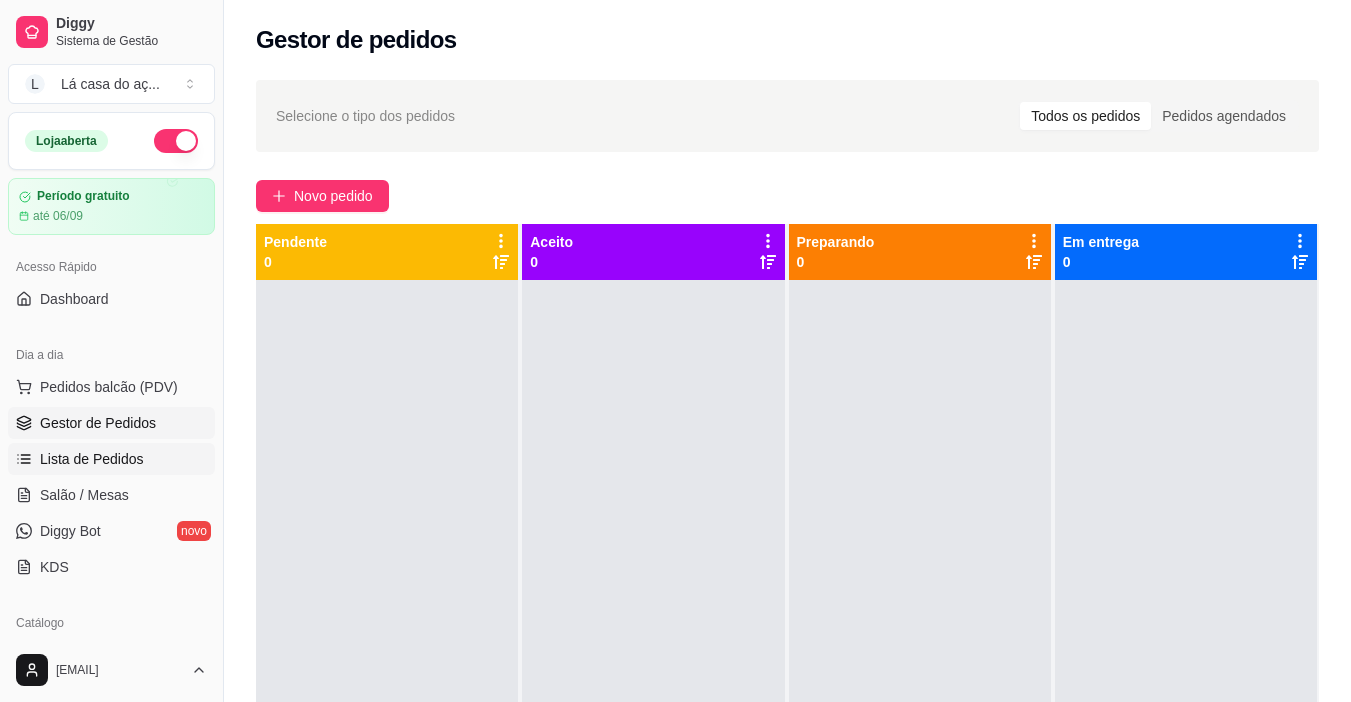 click on "Lista de Pedidos" at bounding box center [92, 459] 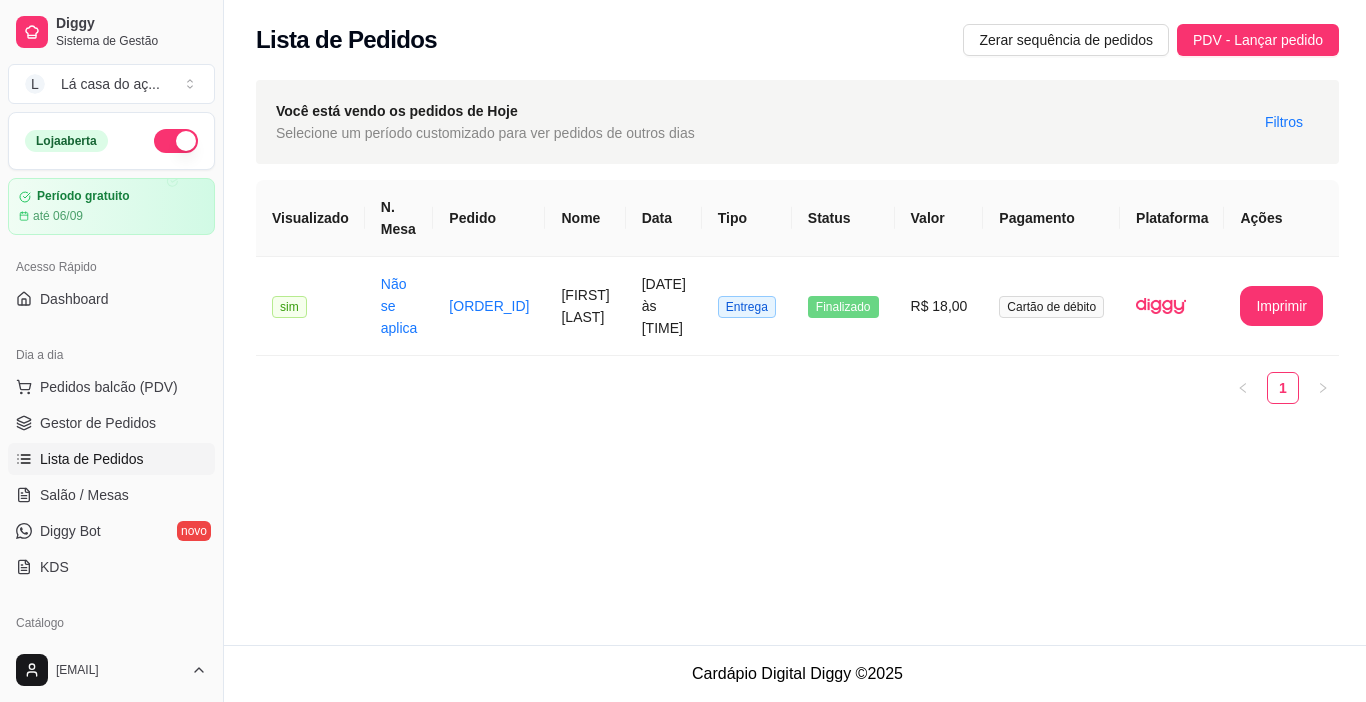 click on "Status" at bounding box center [843, 218] 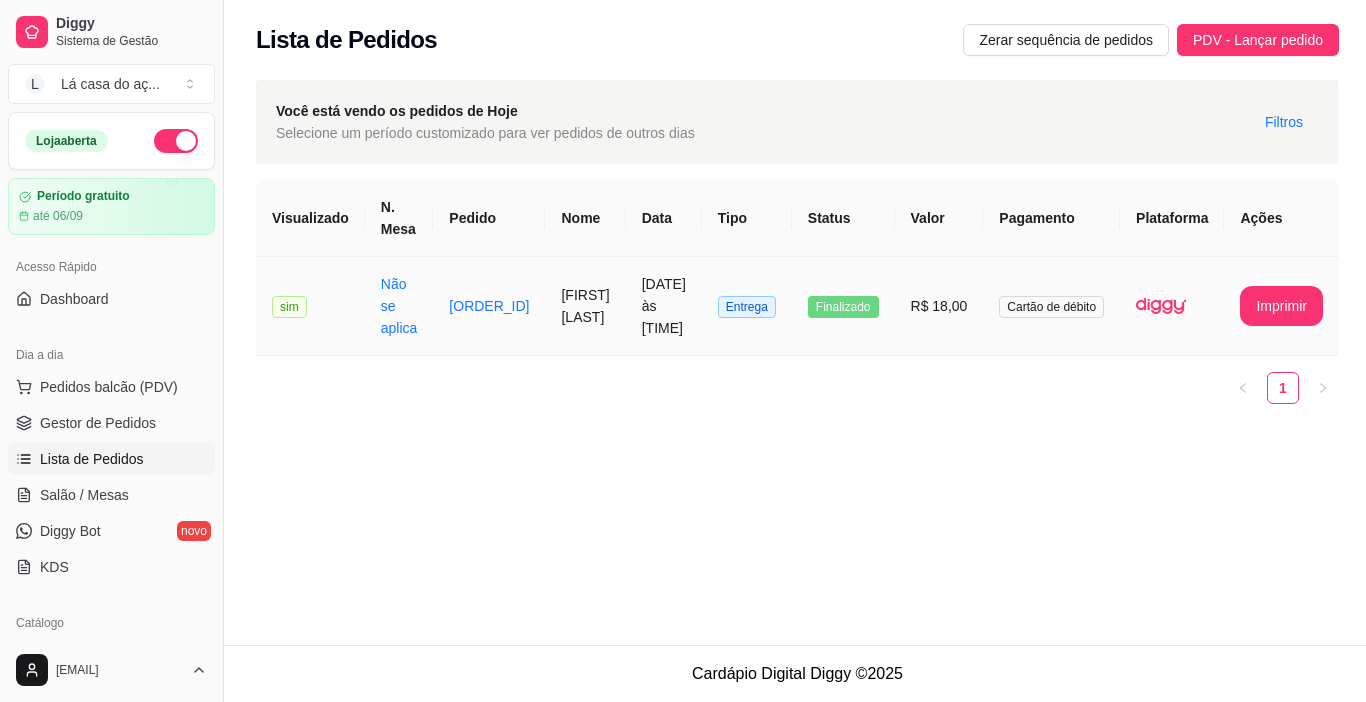 click on "Não se aplica" at bounding box center [399, 306] 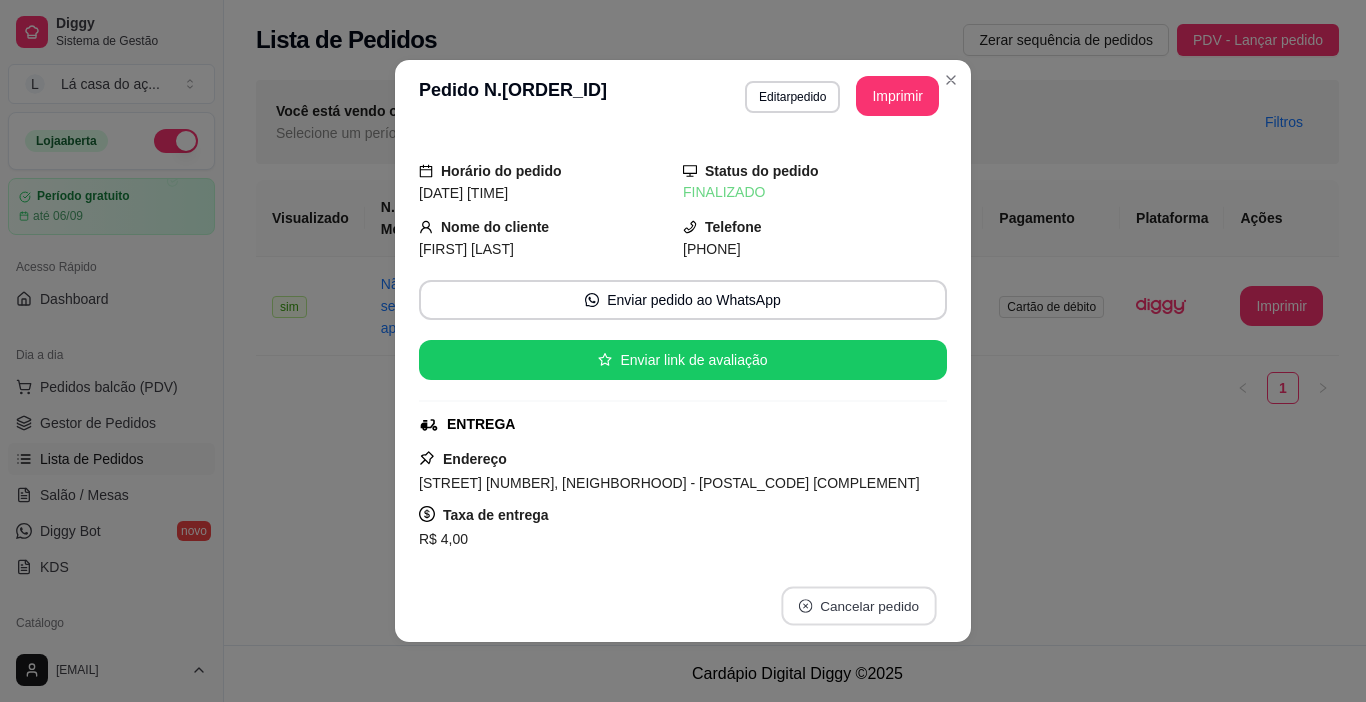 click on "Cancelar pedido" at bounding box center (858, 606) 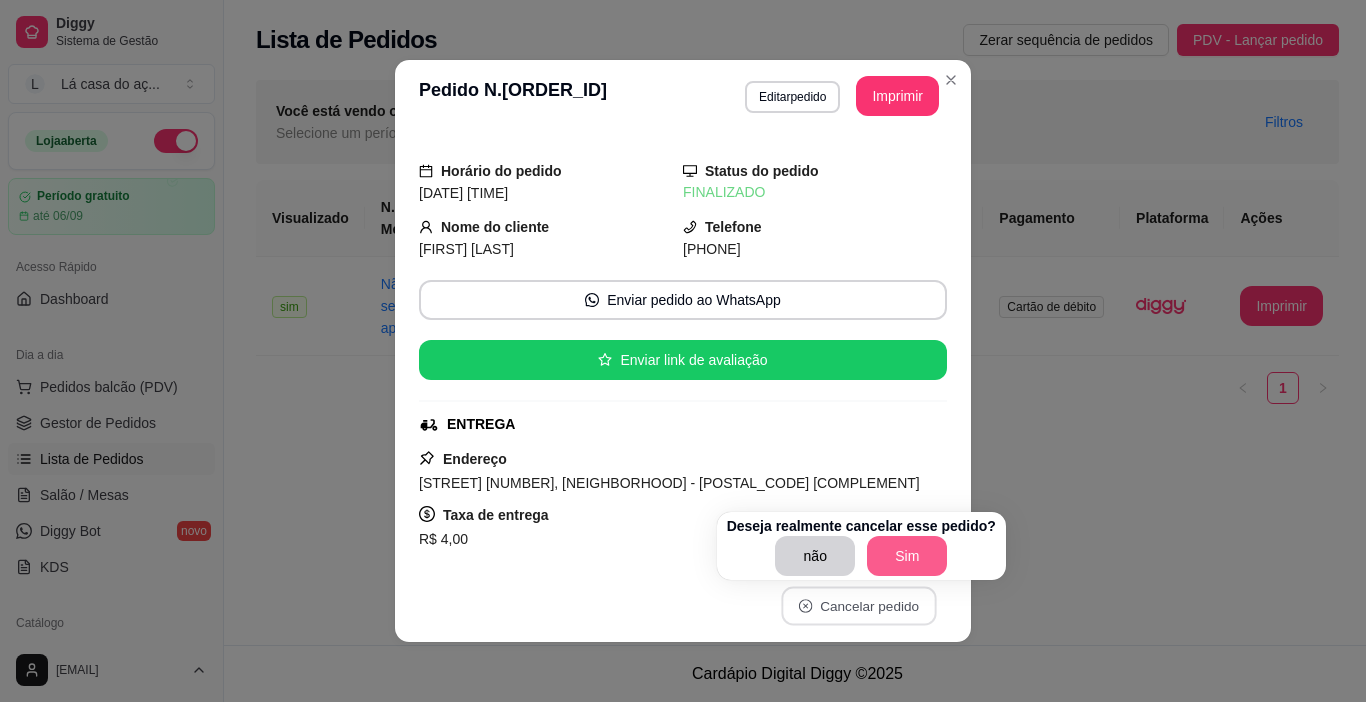 click on "Sim" at bounding box center [907, 556] 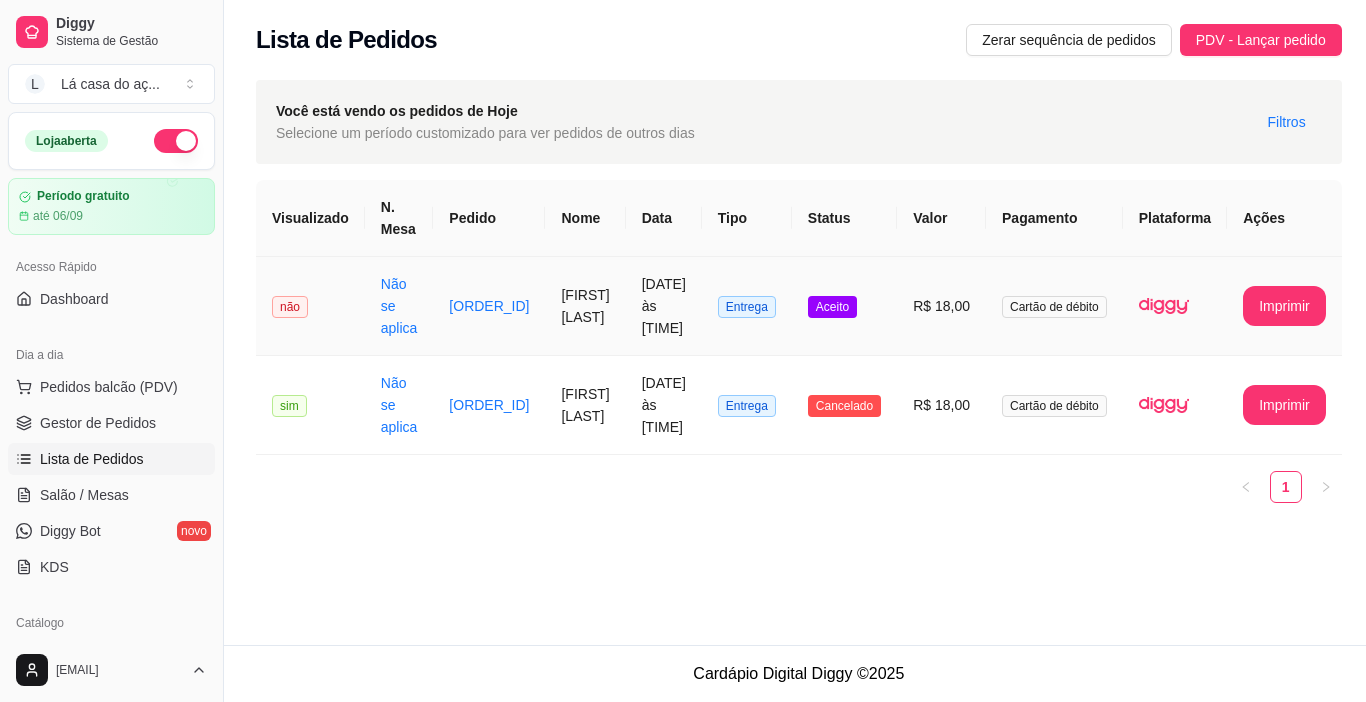 click on "Aceito" at bounding box center (832, 307) 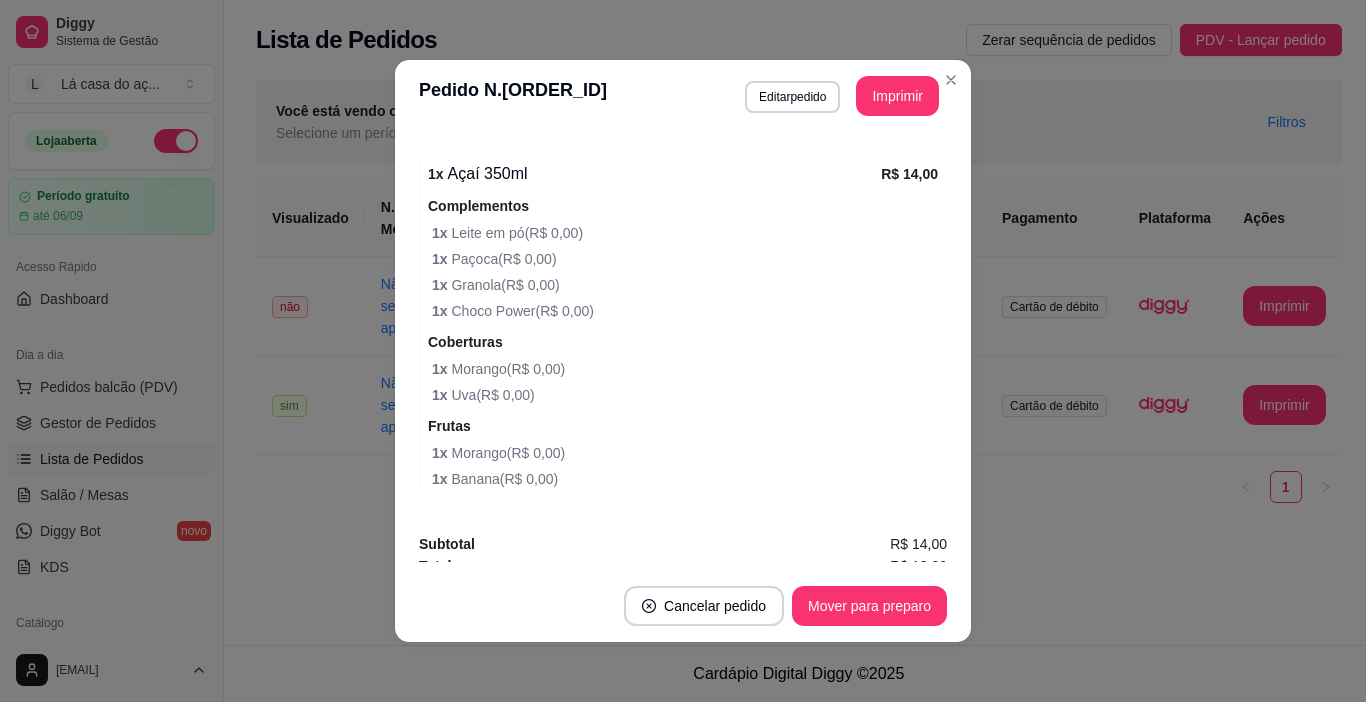 scroll, scrollTop: 659, scrollLeft: 0, axis: vertical 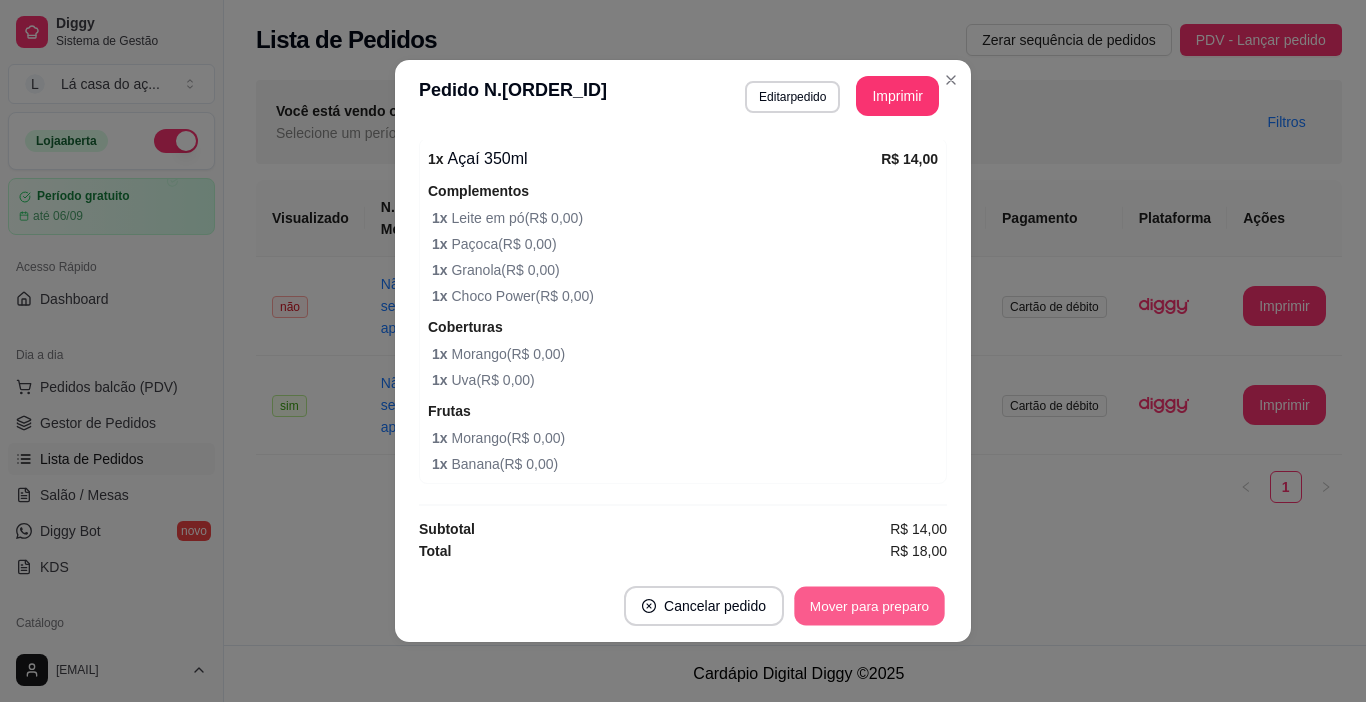 click on "Mover para preparo" at bounding box center (869, 606) 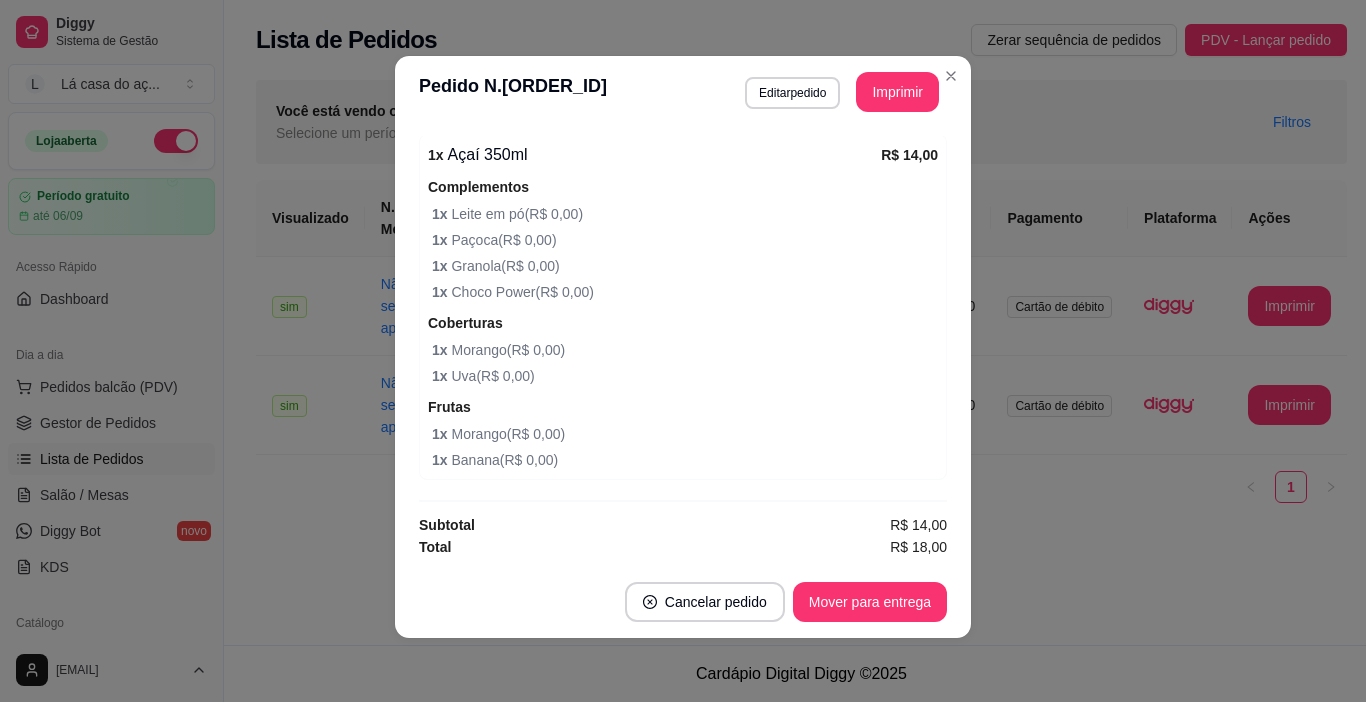scroll, scrollTop: 0, scrollLeft: 0, axis: both 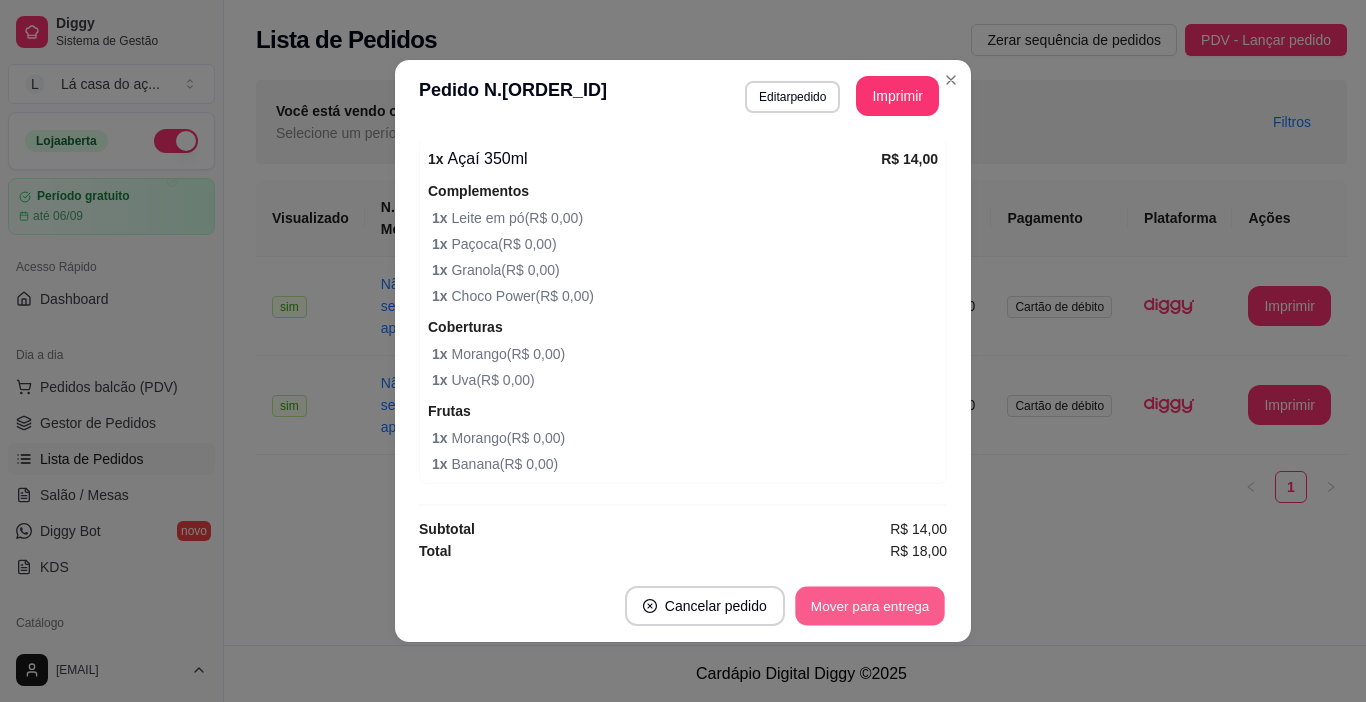 click on "Mover para entrega" at bounding box center (870, 606) 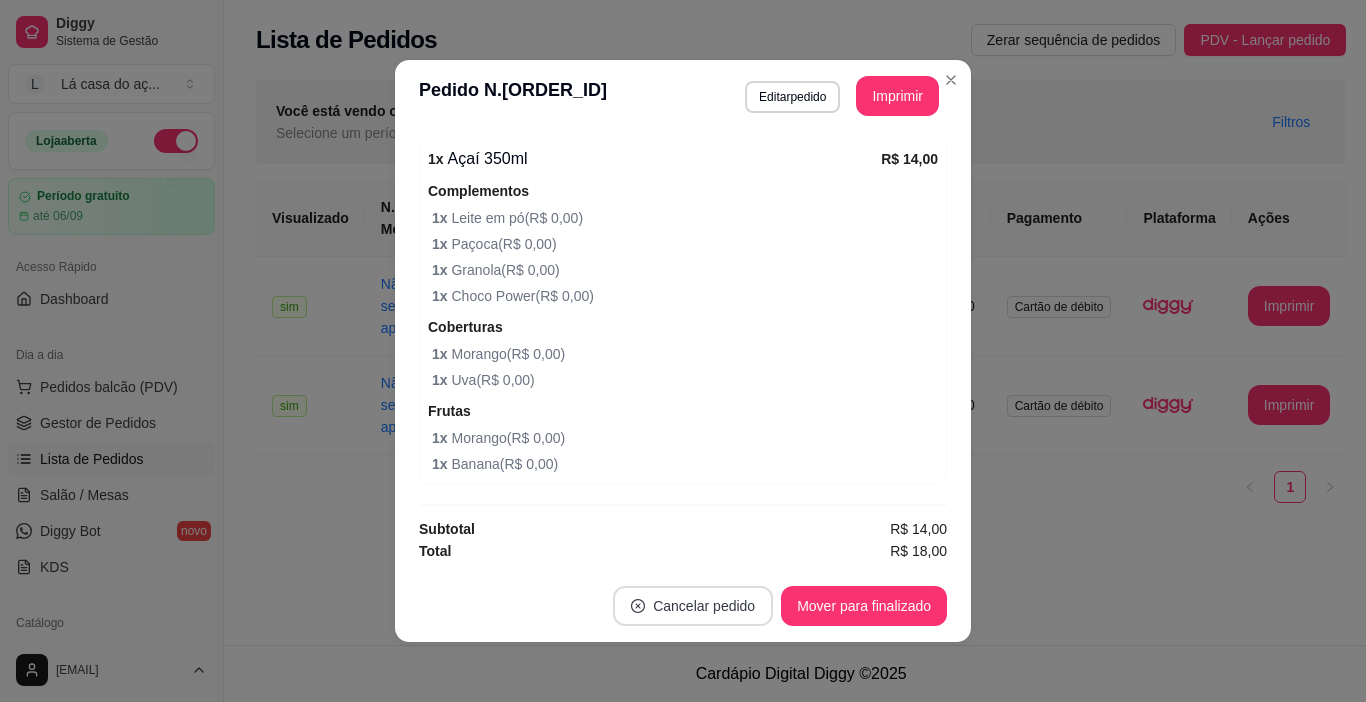 click on "Cancelar pedido" at bounding box center (693, 606) 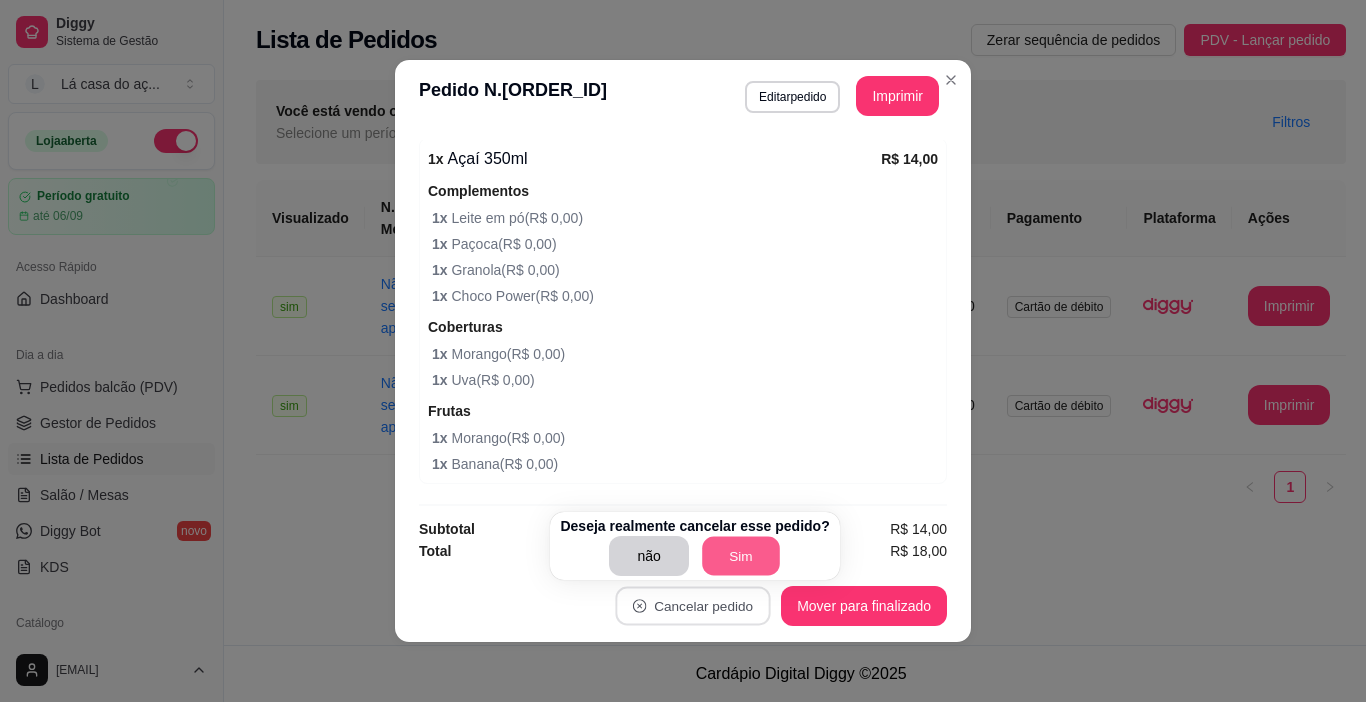 click on "Sim" at bounding box center (741, 556) 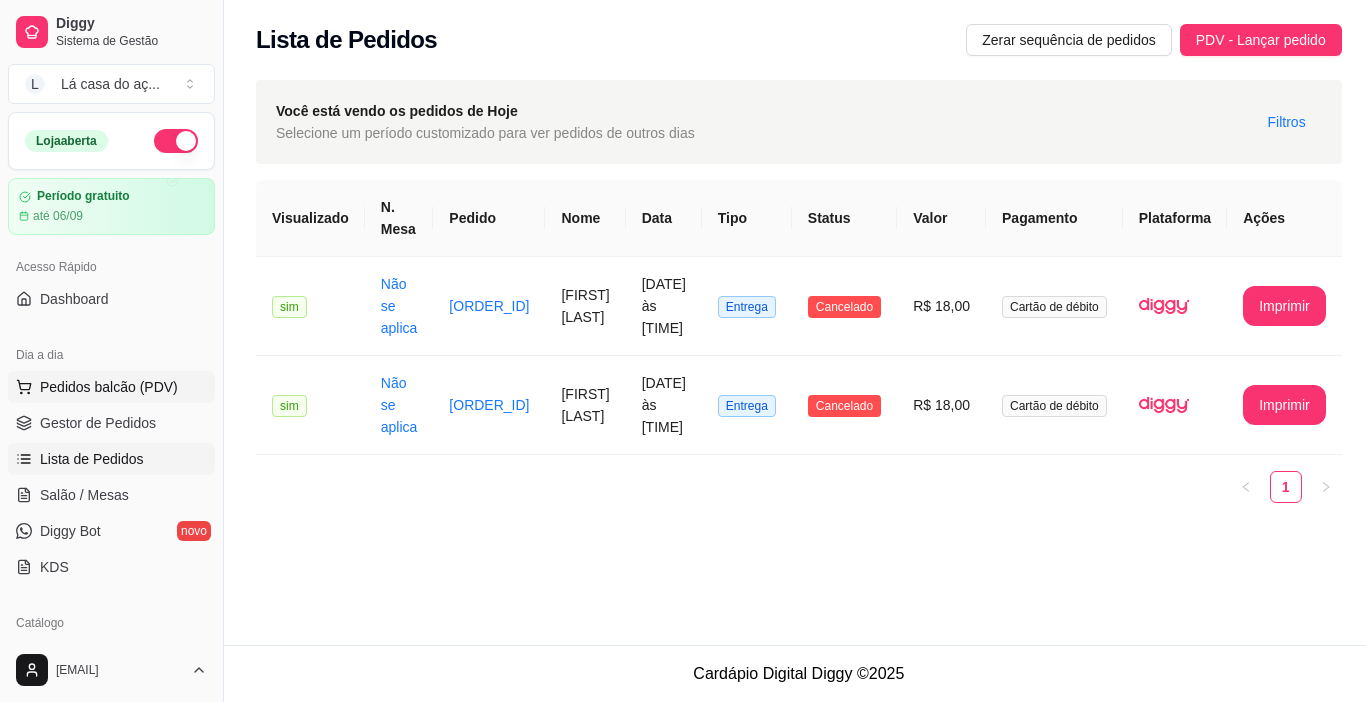 click on "Pedidos balcão (PDV)" at bounding box center (109, 387) 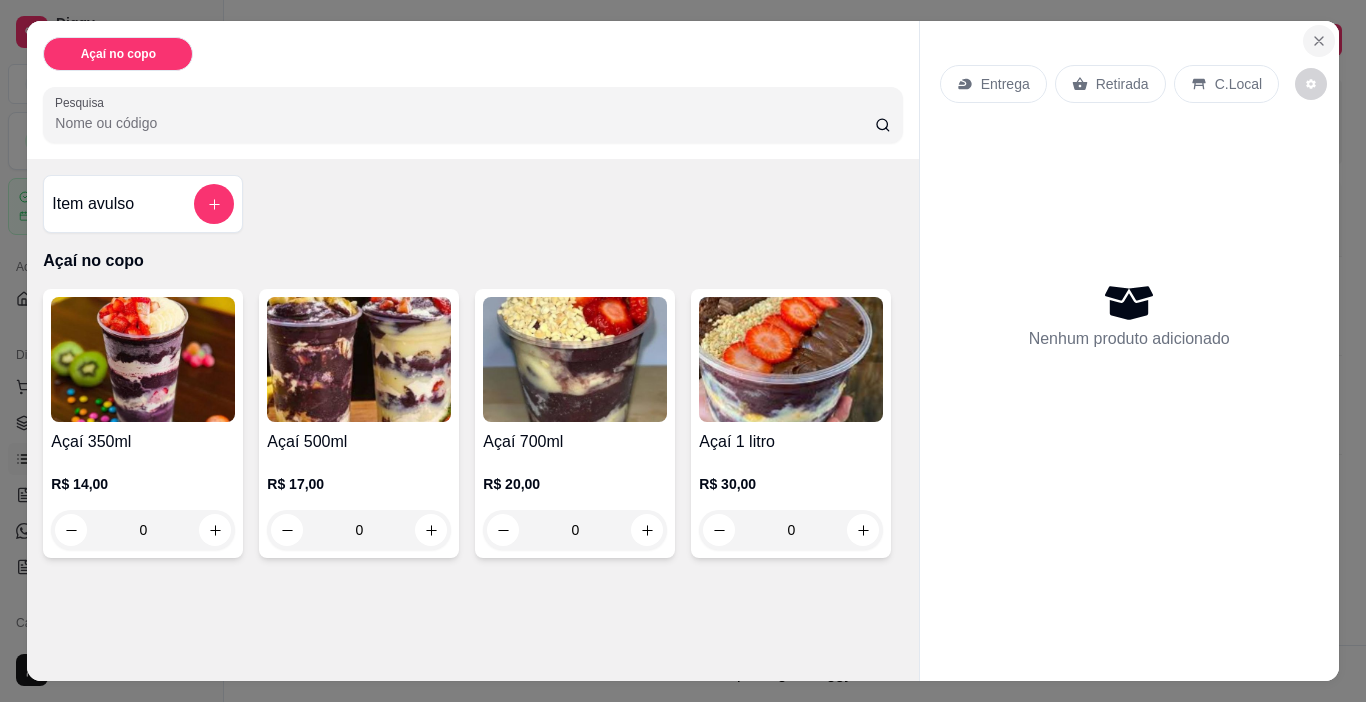 click 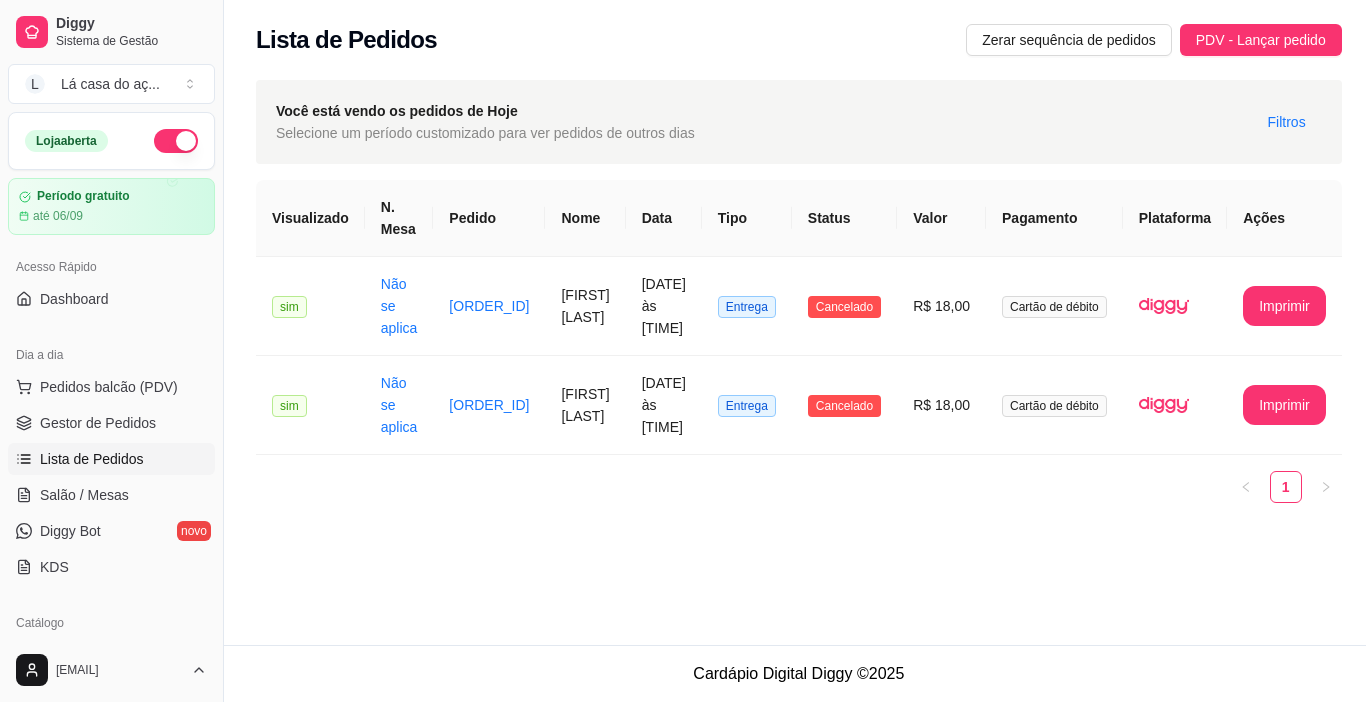 click on "Lista de Pedidos" at bounding box center [92, 459] 